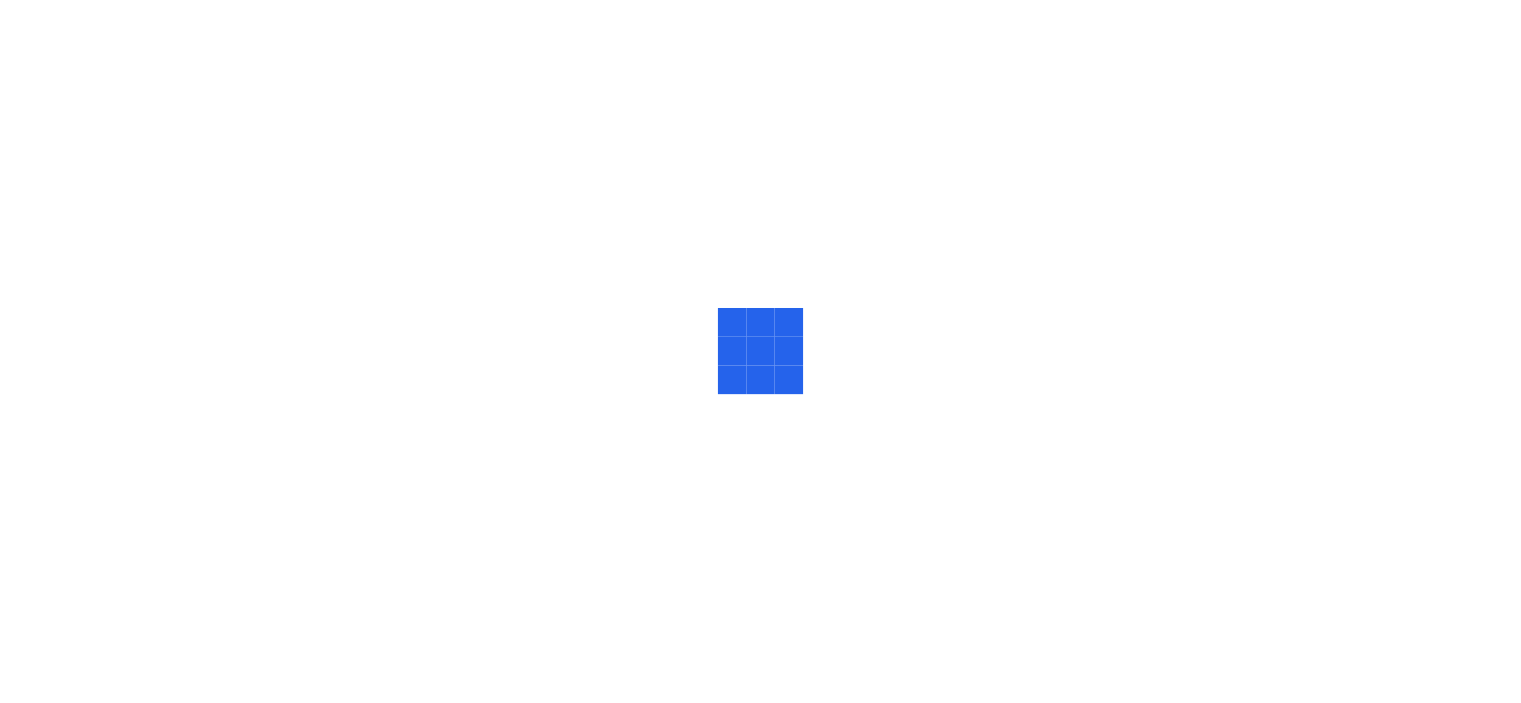 scroll, scrollTop: 0, scrollLeft: 0, axis: both 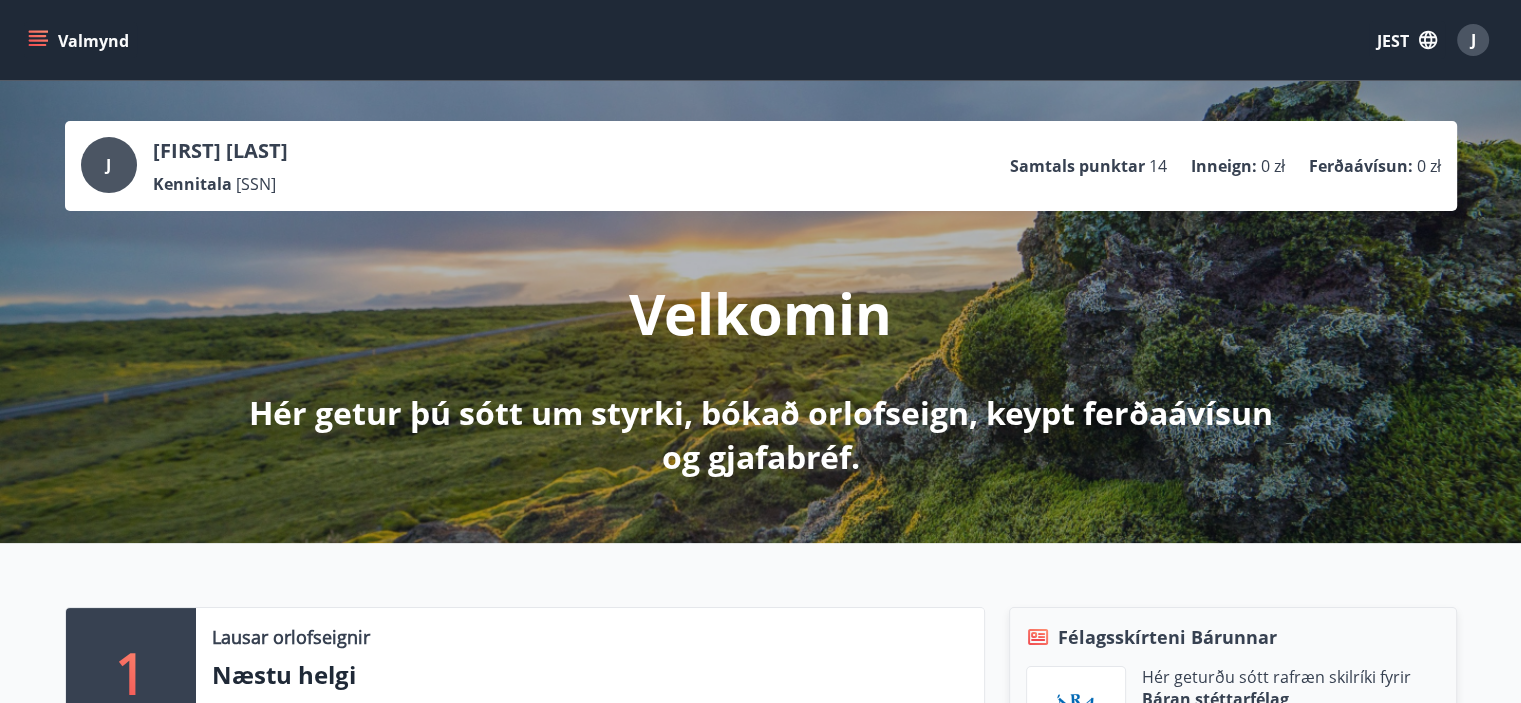 click 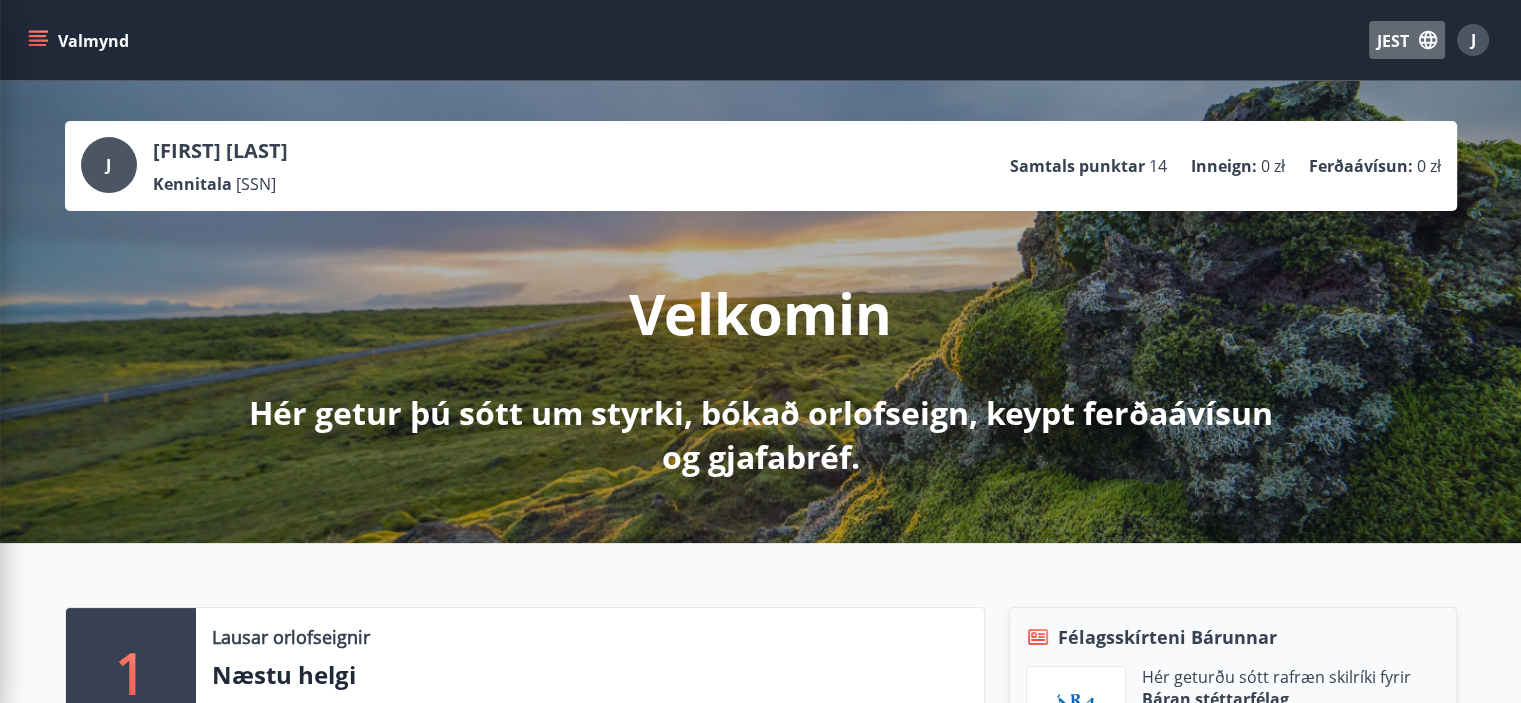 click 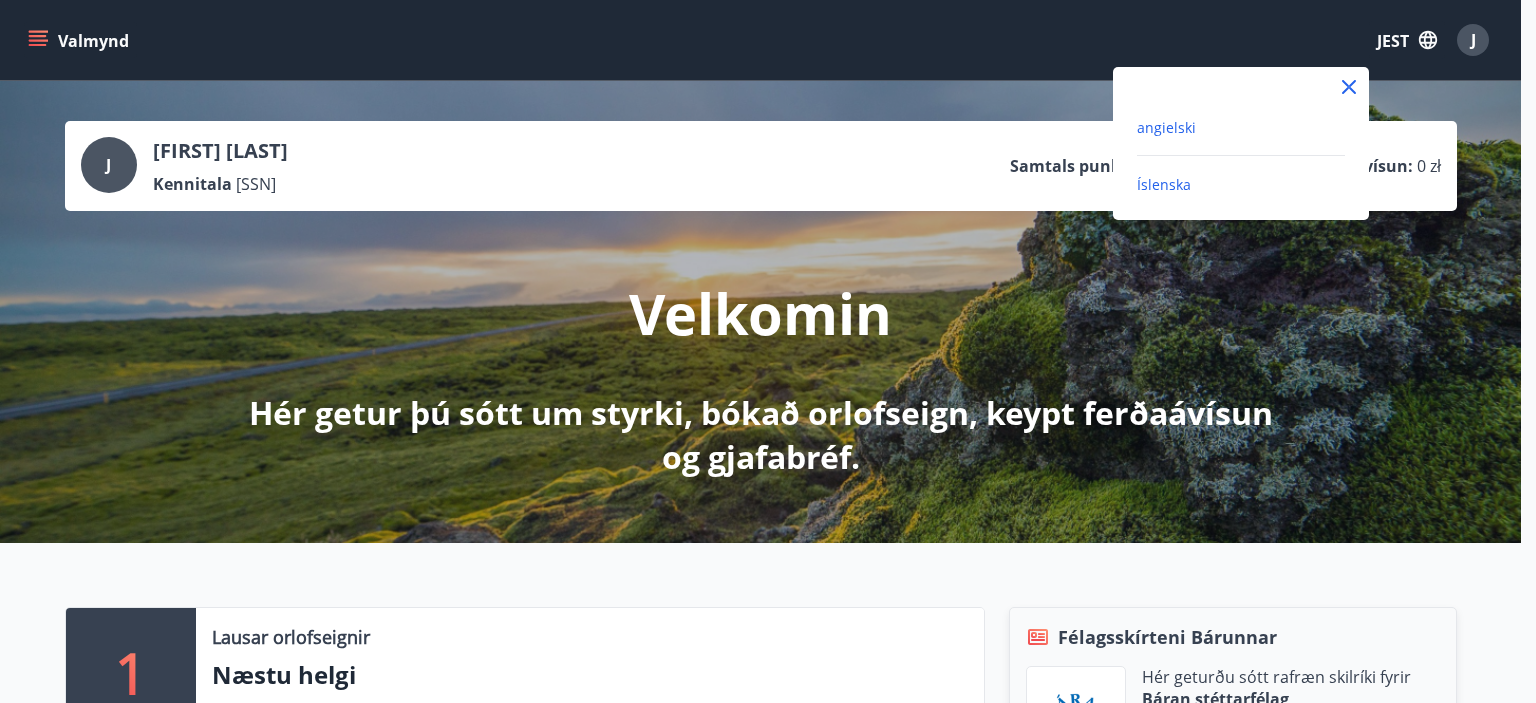 click on "angielski" at bounding box center [1166, 127] 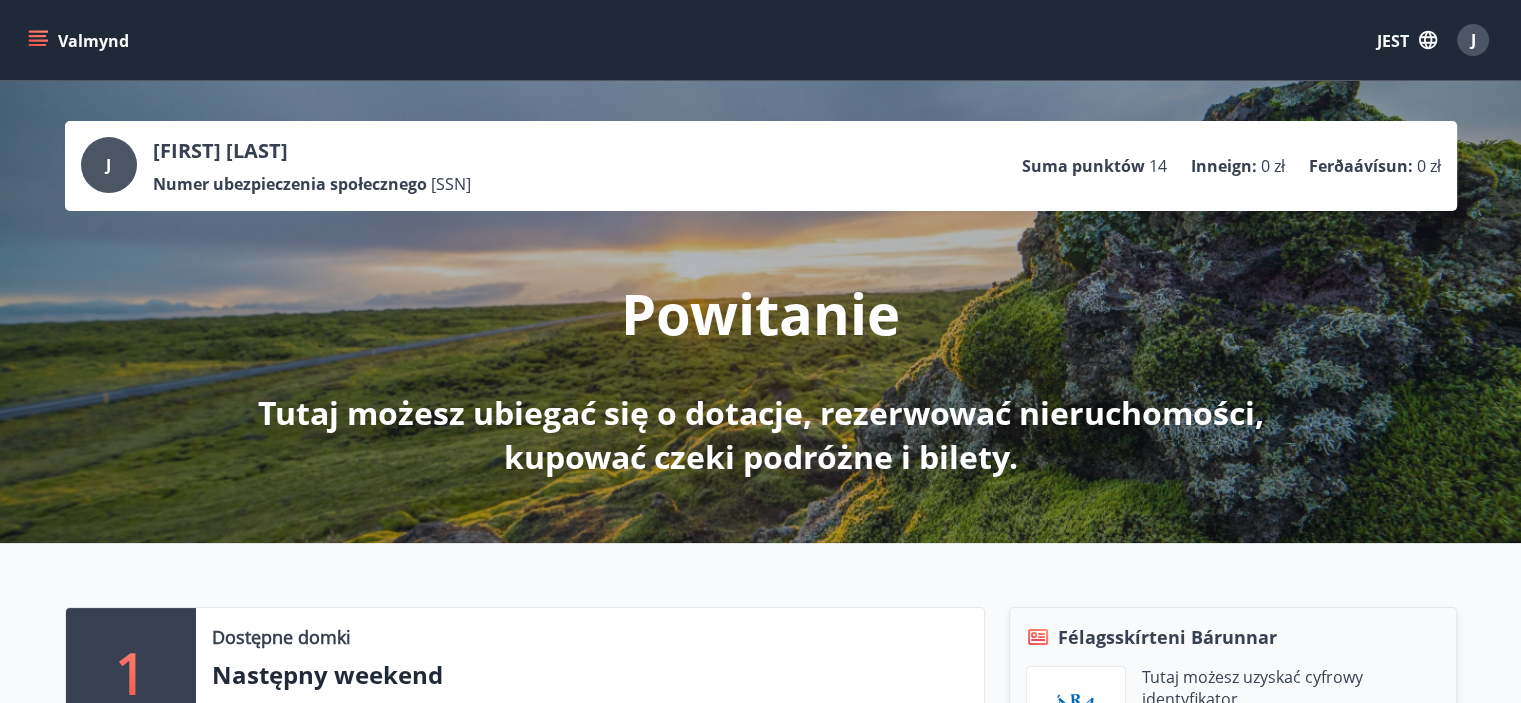 click 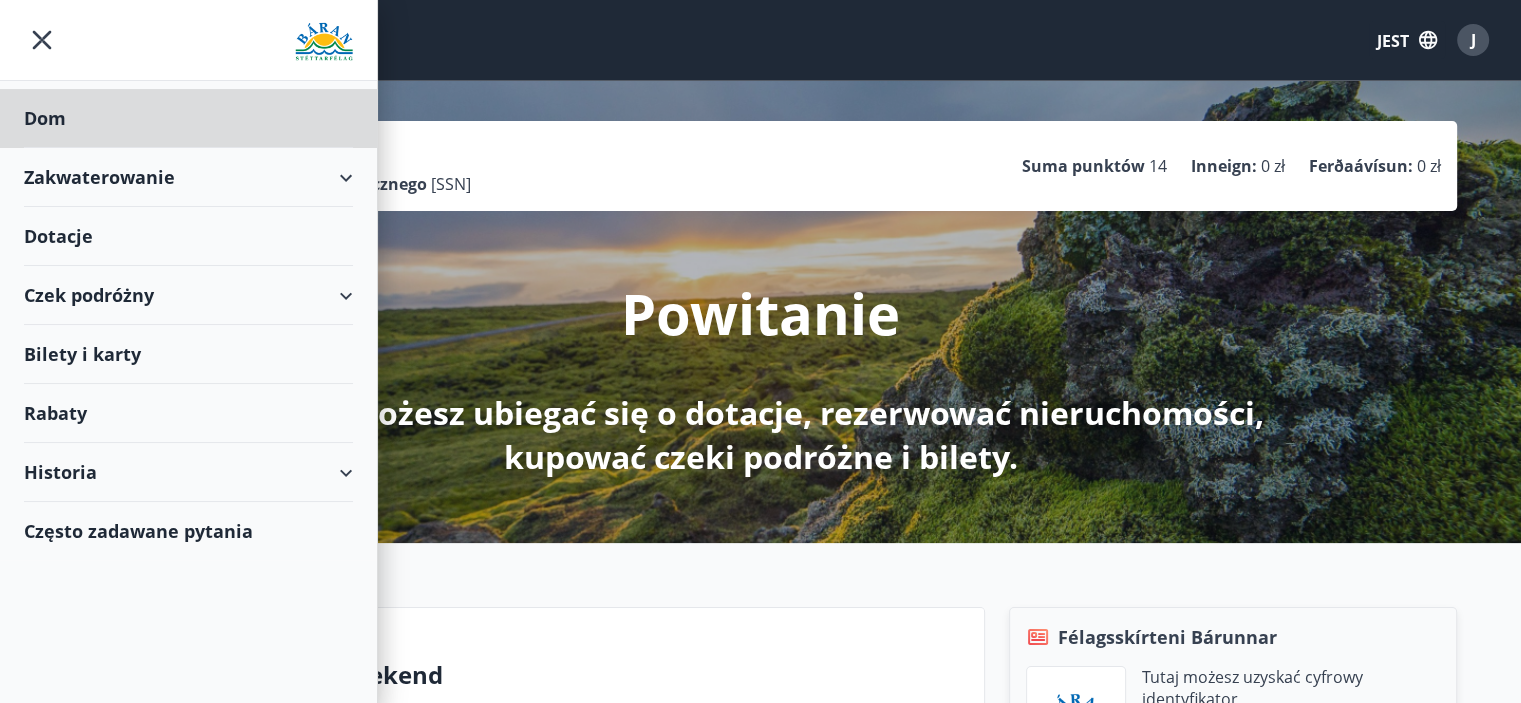 click on "Dotacje" at bounding box center [188, 118] 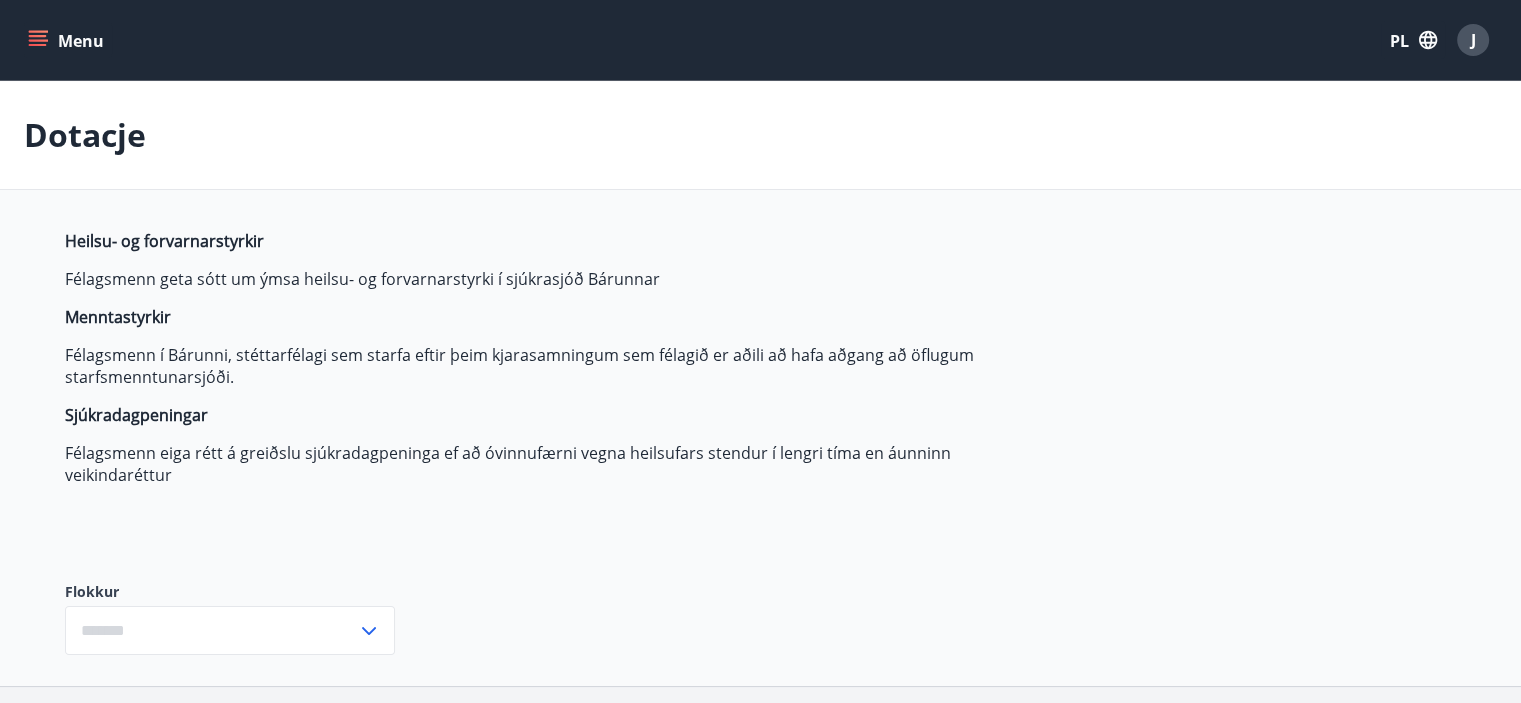 type on "***" 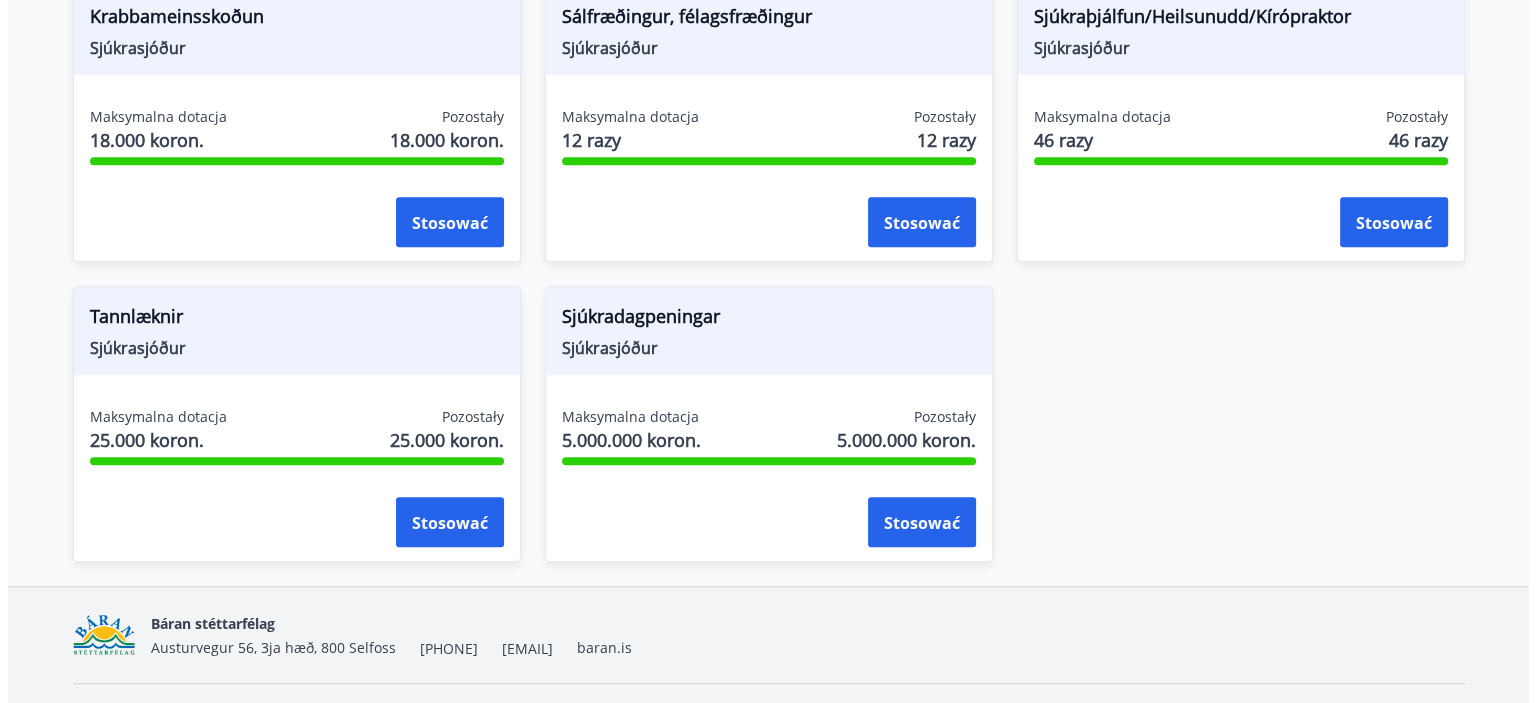 scroll, scrollTop: 1510, scrollLeft: 0, axis: vertical 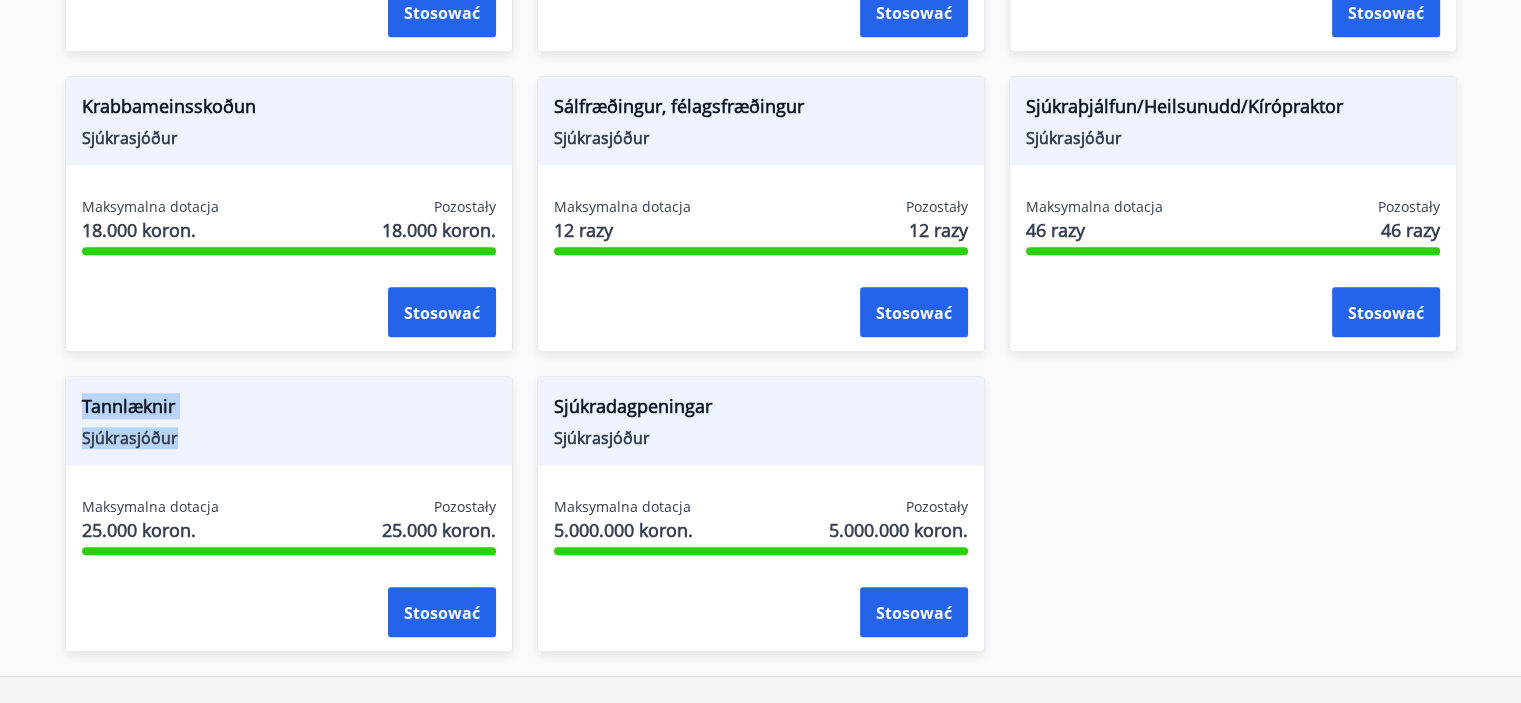 drag, startPoint x: 82, startPoint y: 398, endPoint x: 219, endPoint y: 432, distance: 141.15594 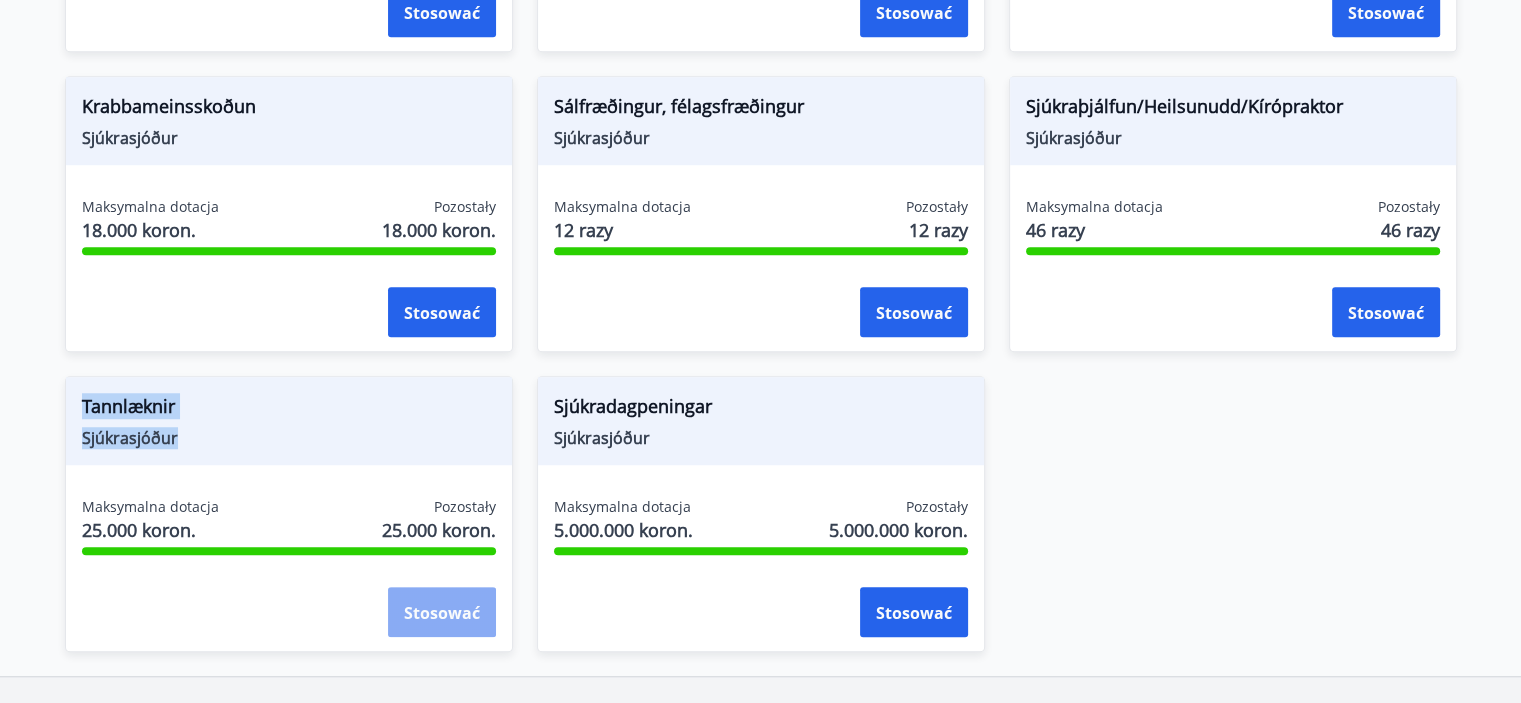 click on "Stosować" at bounding box center (442, 613) 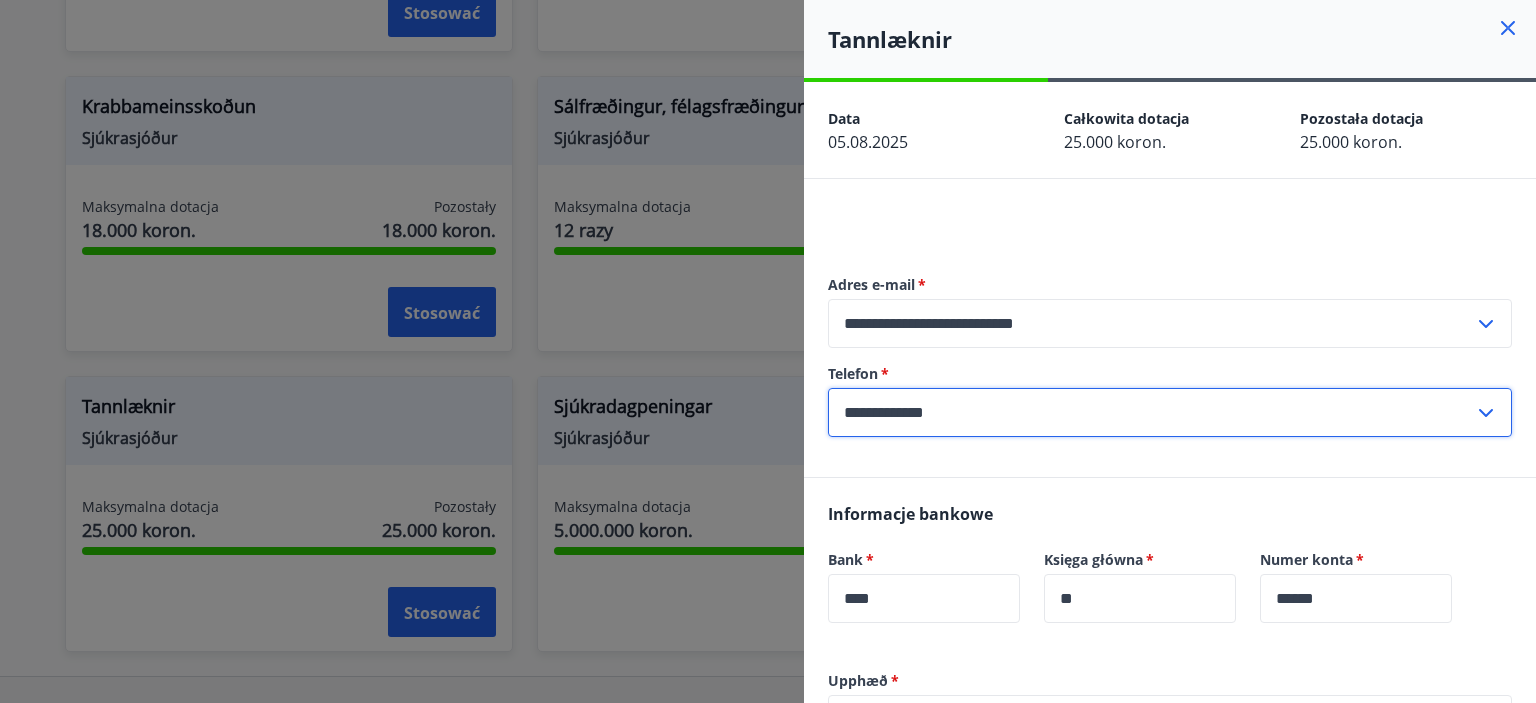 click on "**********" at bounding box center (1151, 412) 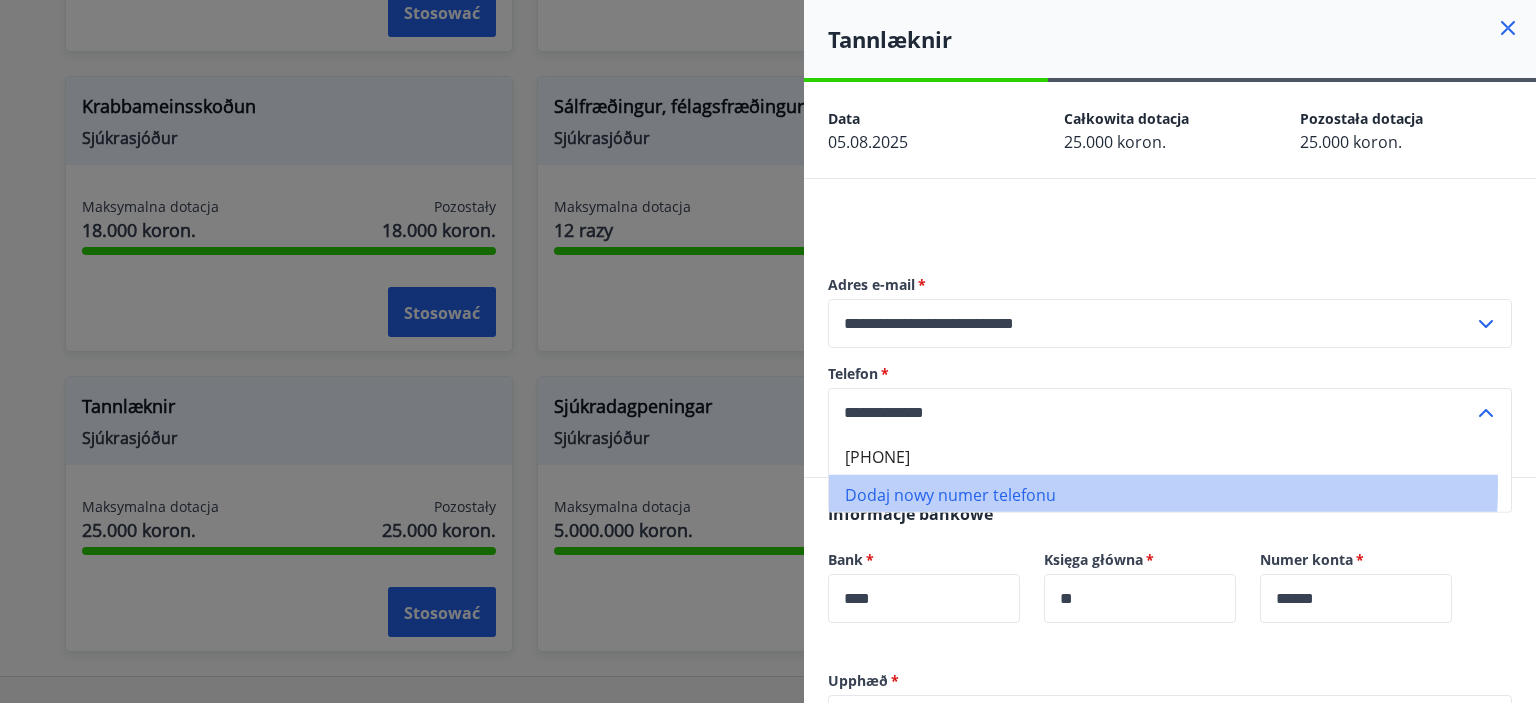 click on "Dodaj nowy numer telefonu" at bounding box center (1170, 494) 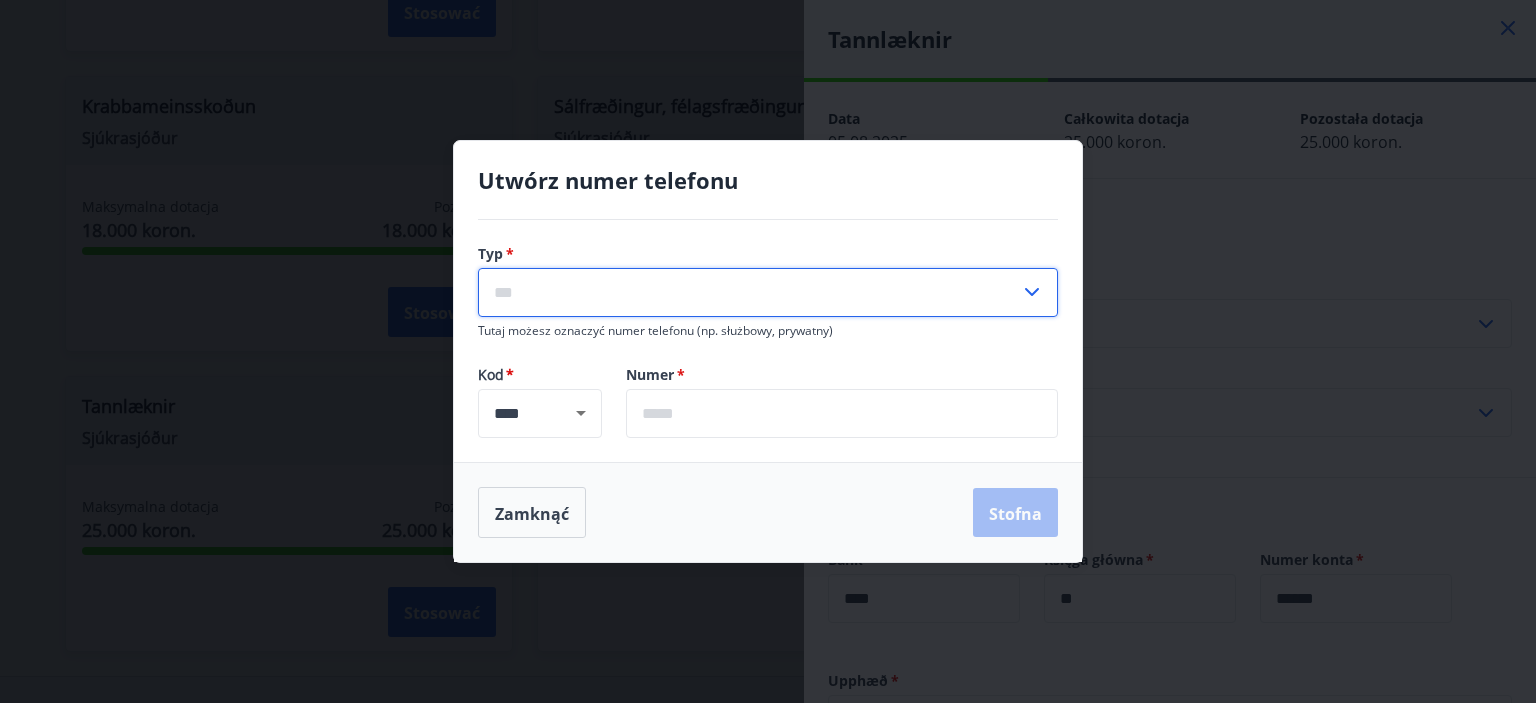click at bounding box center (749, 292) 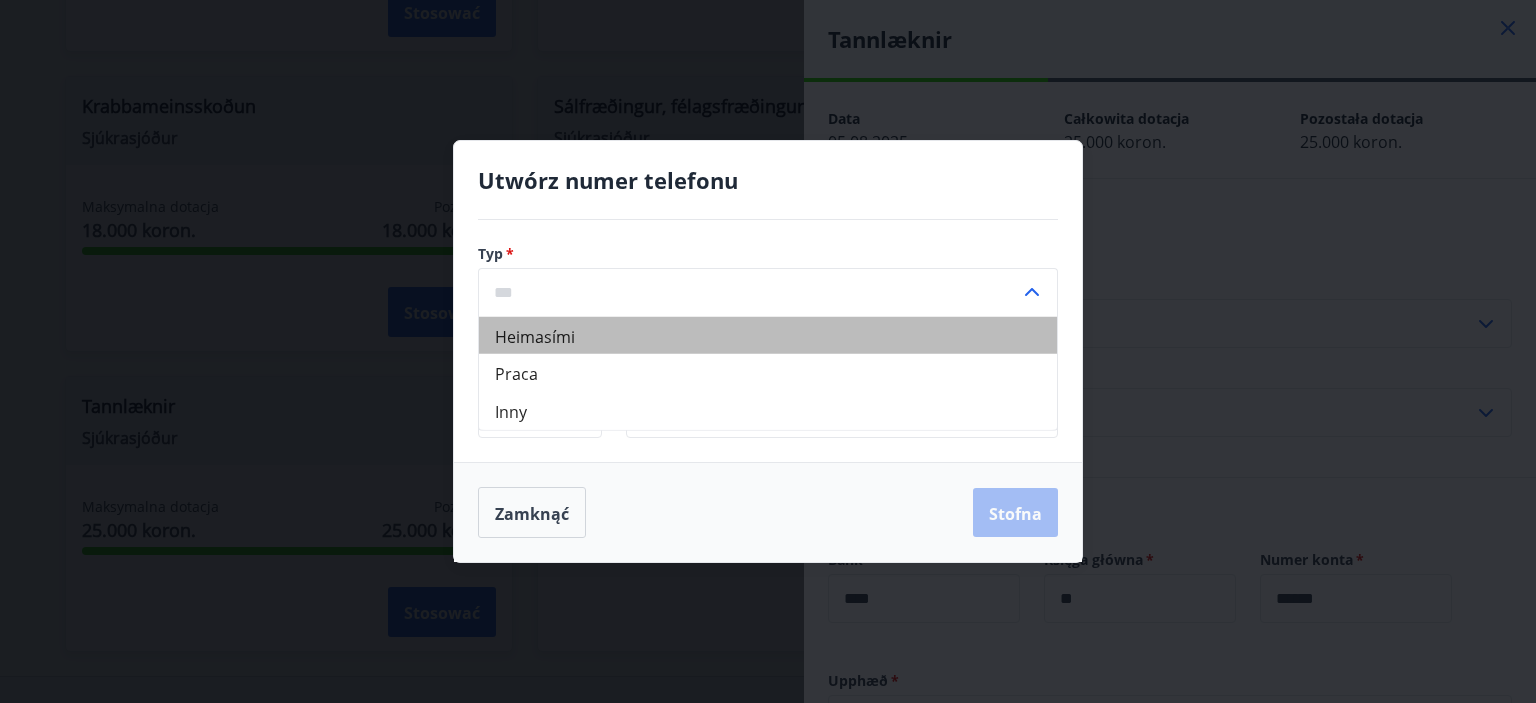 click on "Heimasími" at bounding box center [768, 335] 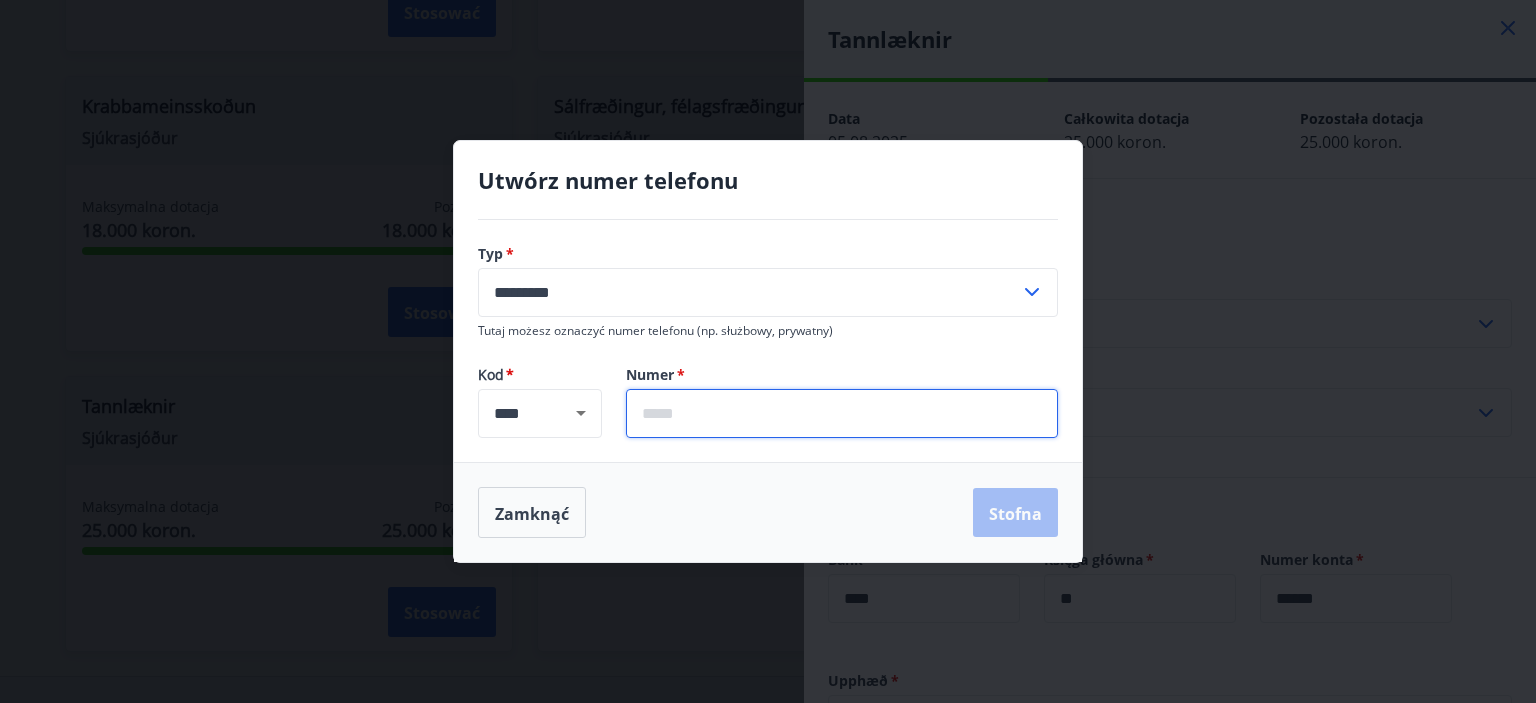 click at bounding box center (842, 413) 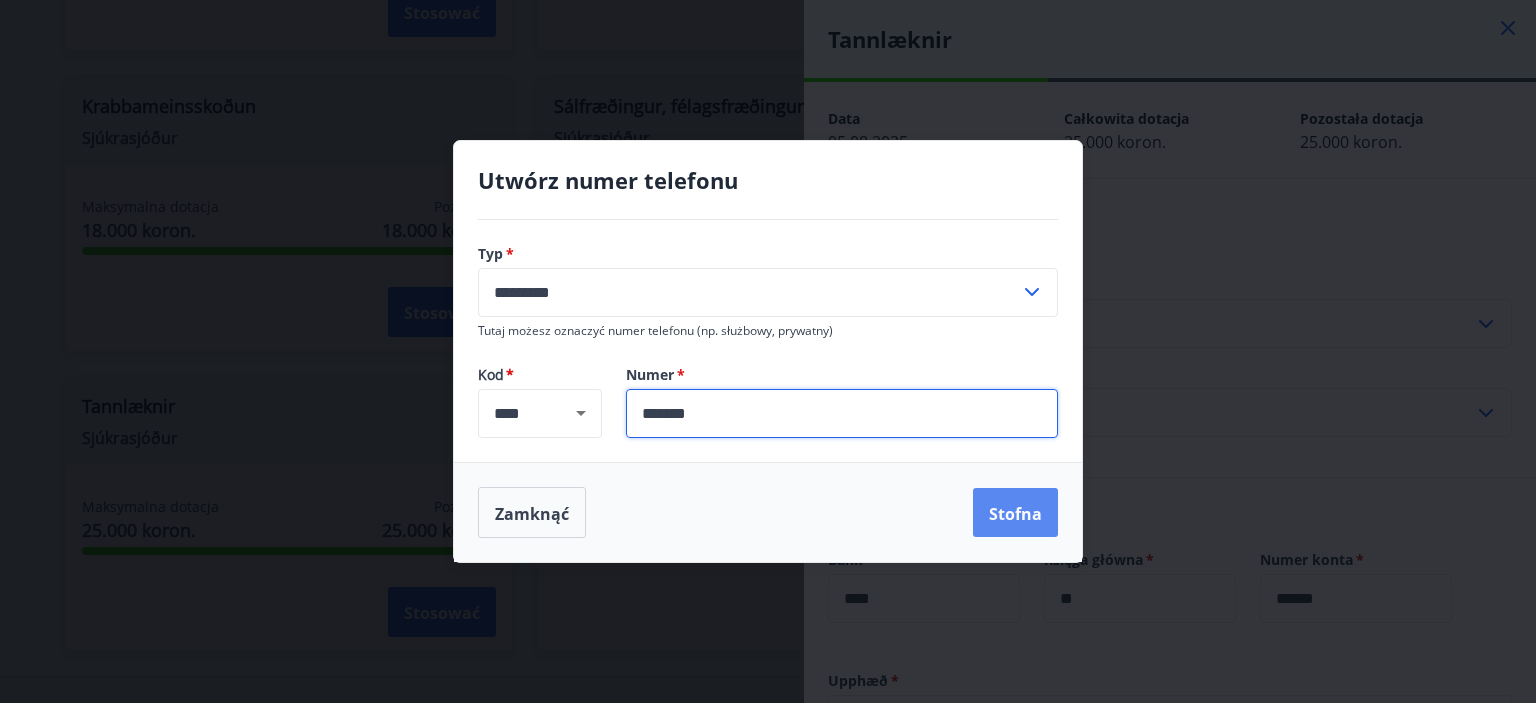 type on "*******" 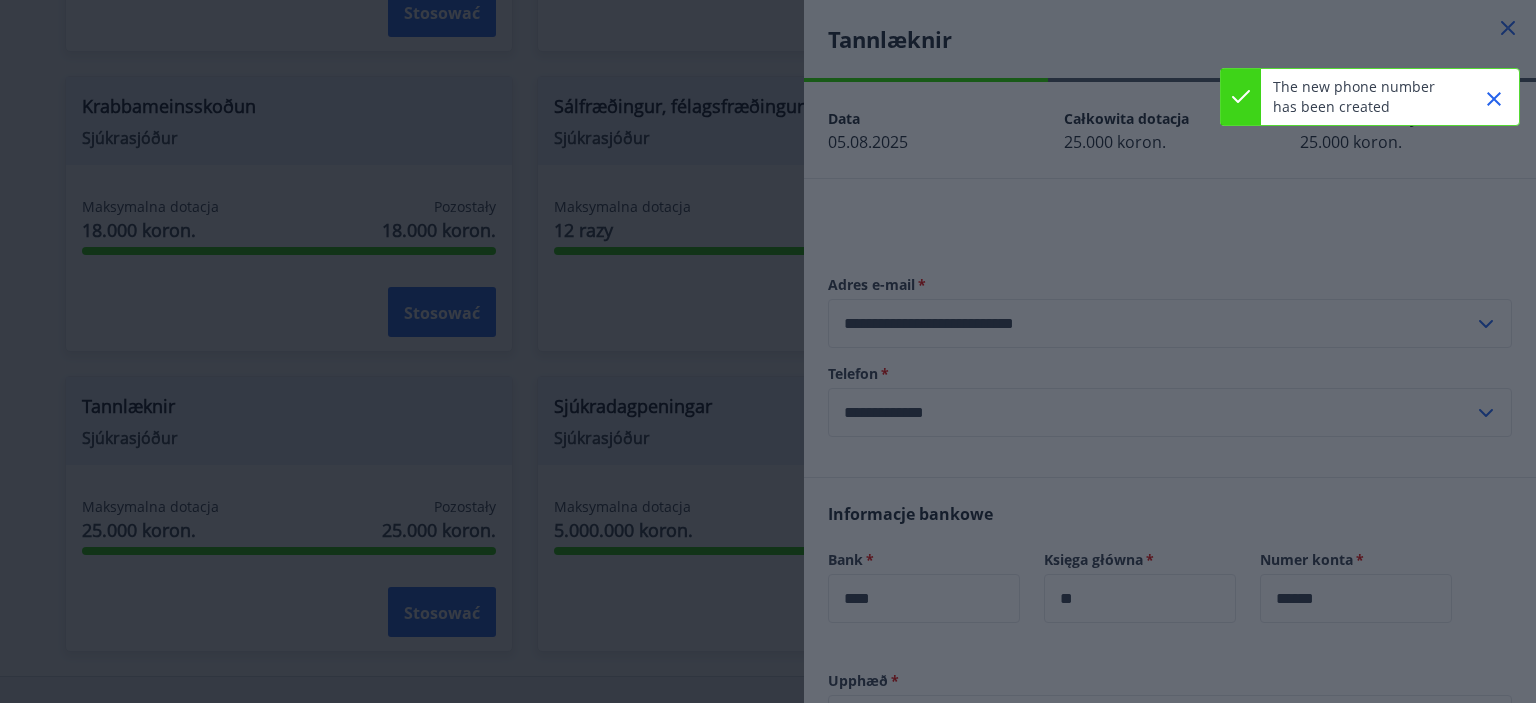 type on "**********" 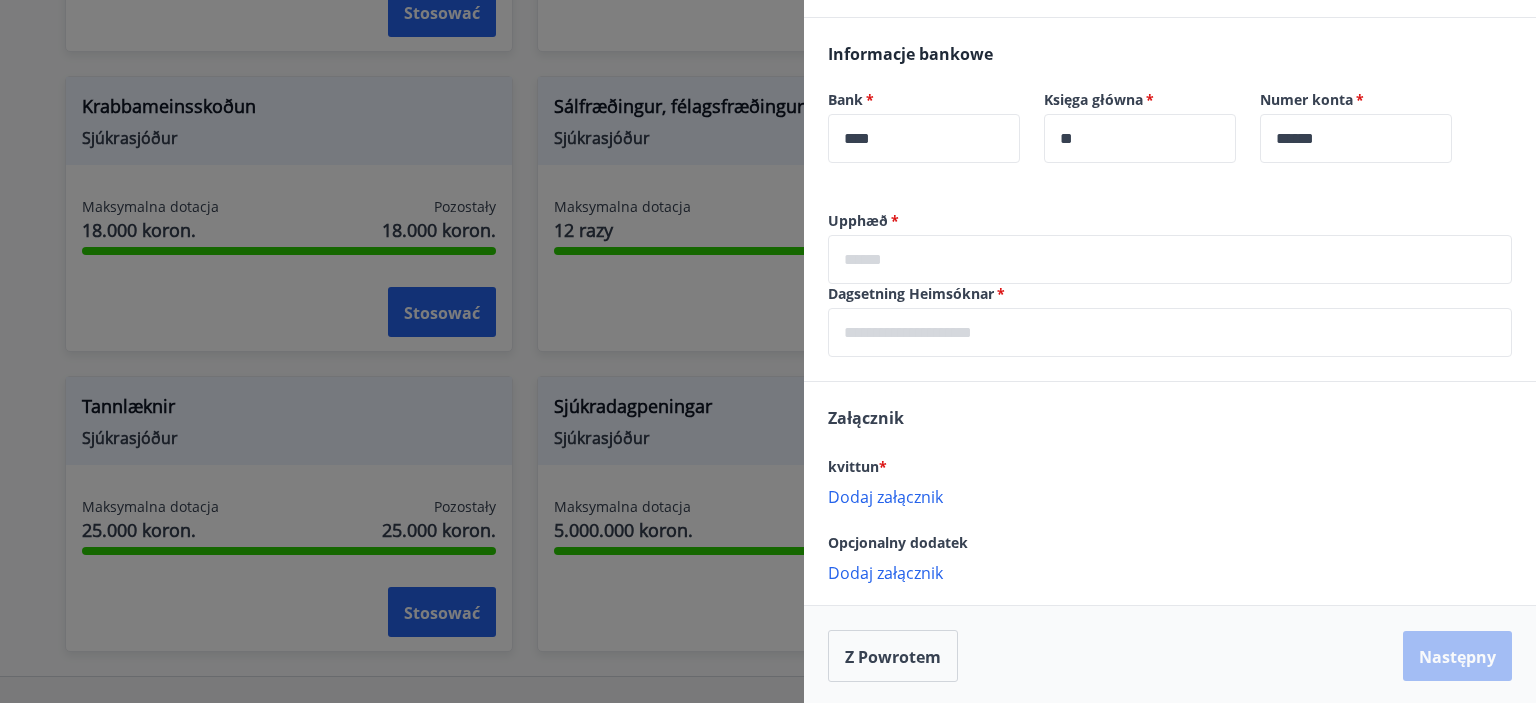 scroll, scrollTop: 462, scrollLeft: 0, axis: vertical 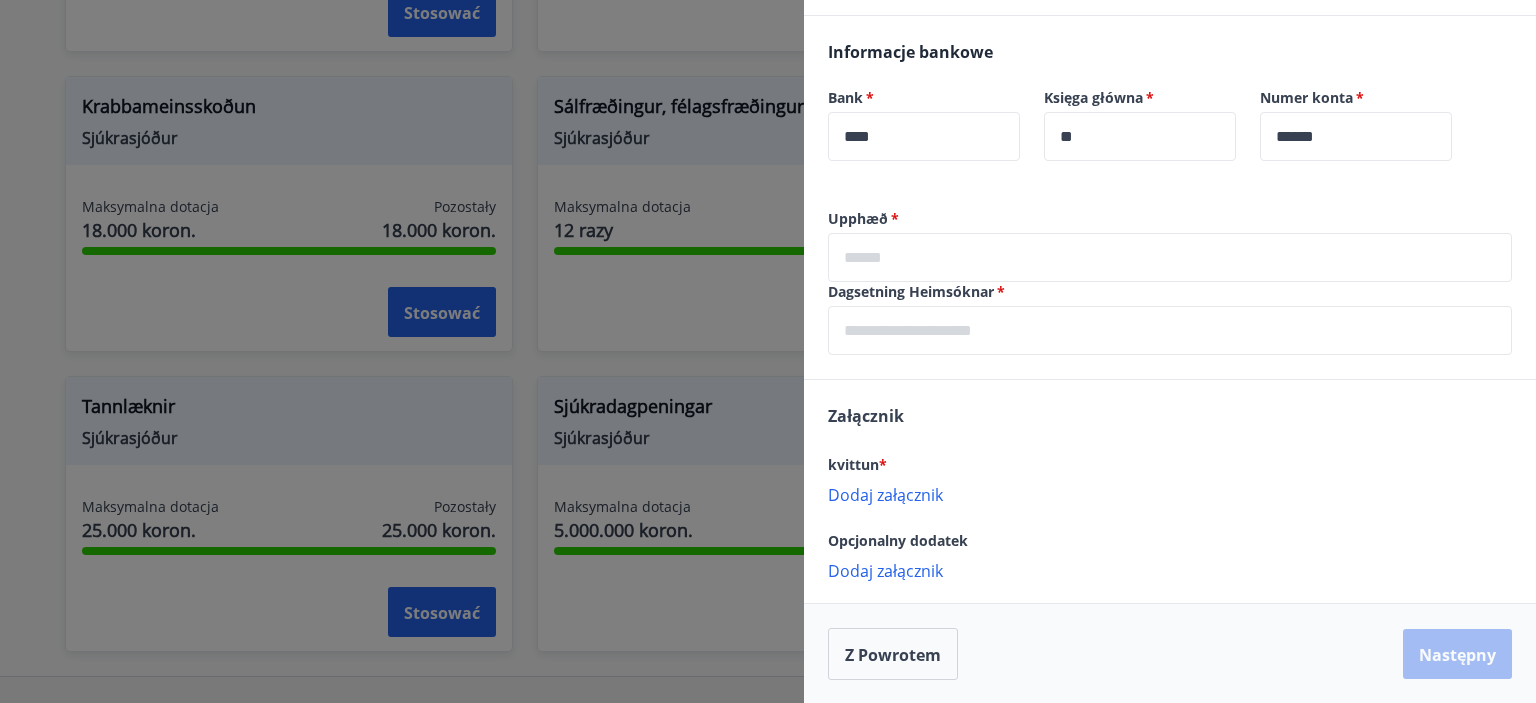 click on "Dodaj załącznik" at bounding box center [885, 495] 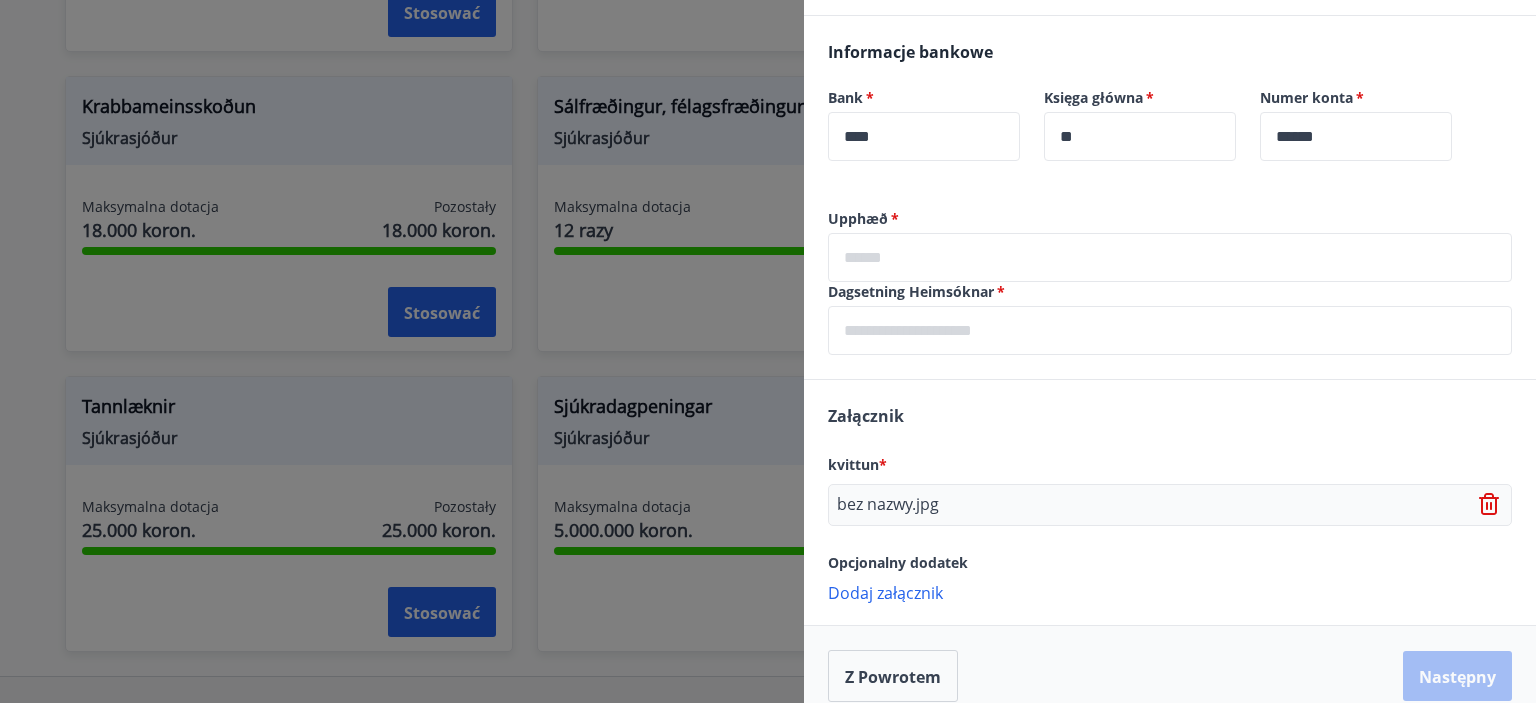 drag, startPoint x: 889, startPoint y: 219, endPoint x: 829, endPoint y: 215, distance: 60.133186 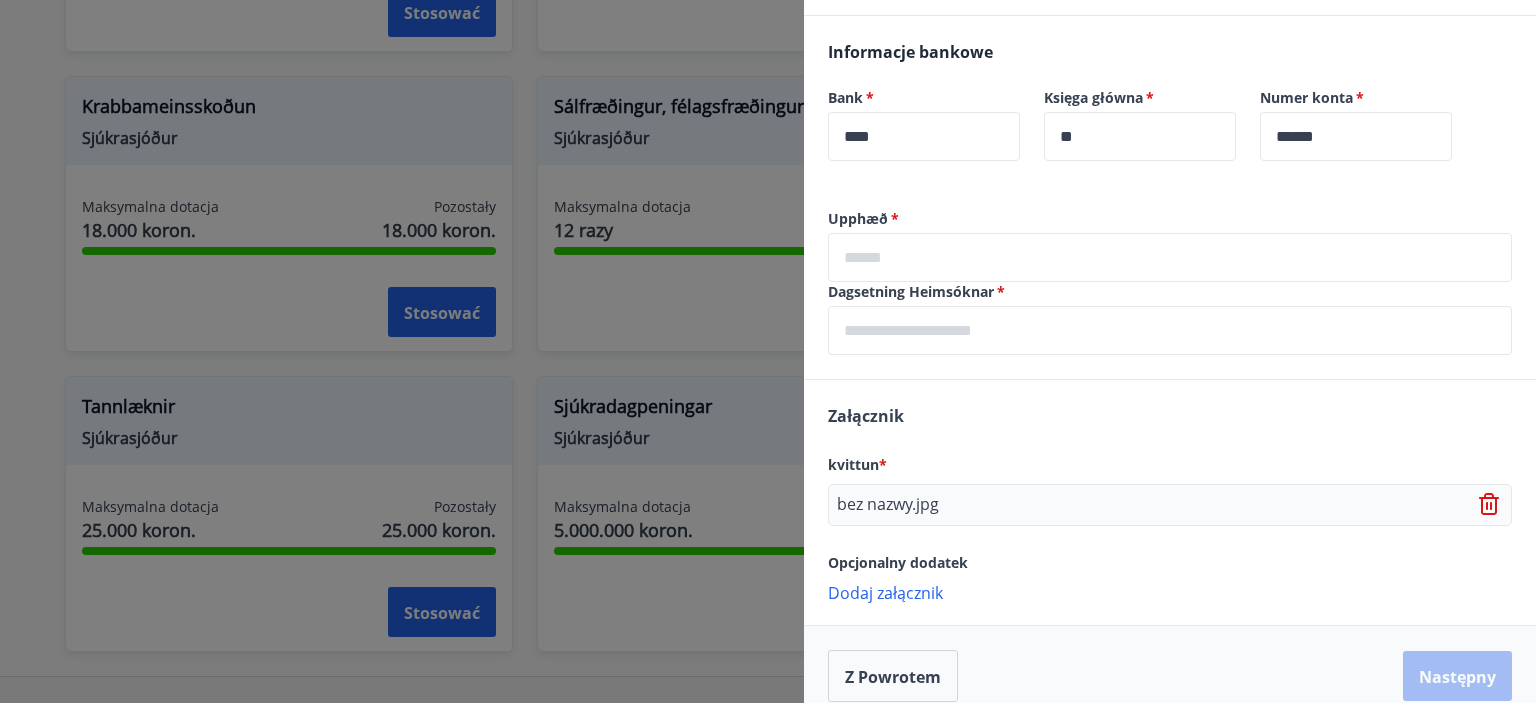 click on "Upphæð" at bounding box center (858, 218) 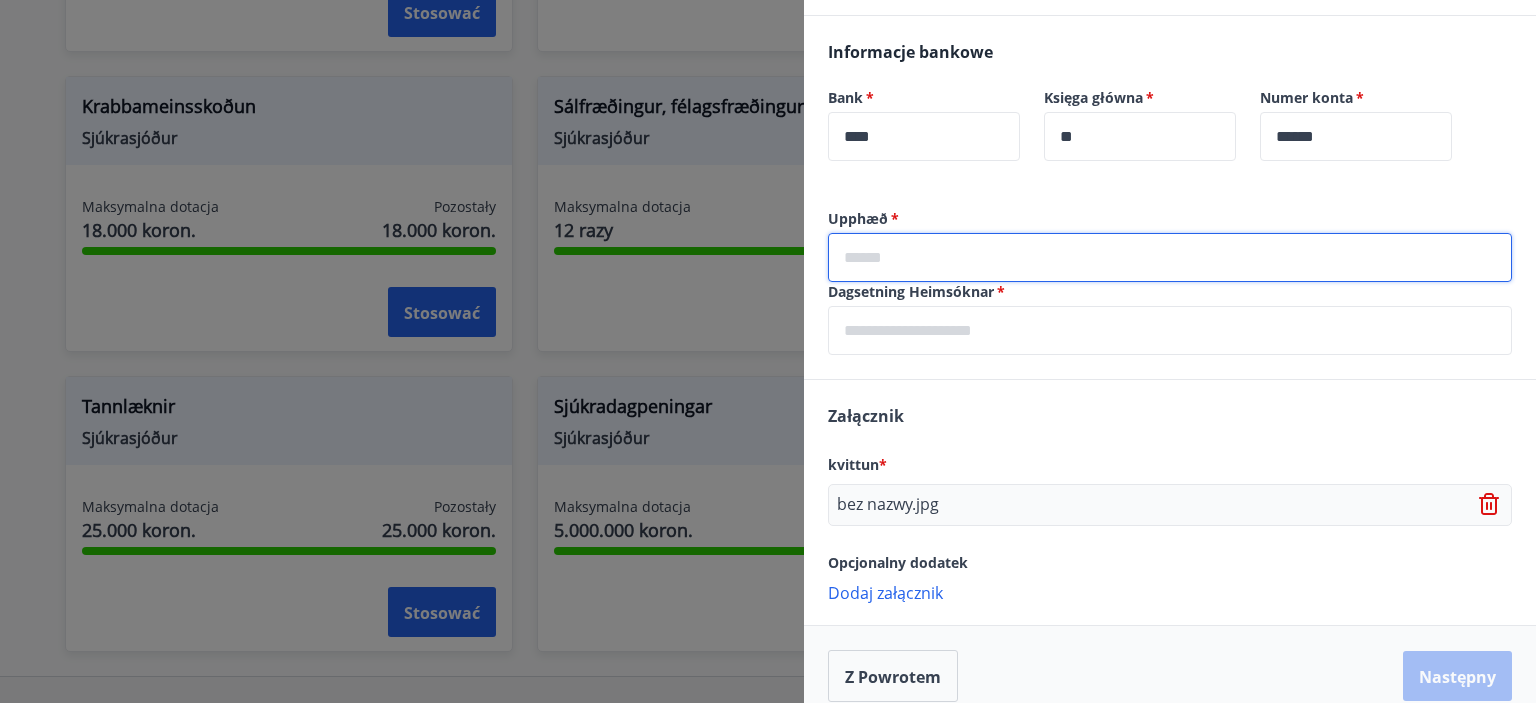 click at bounding box center (1170, 257) 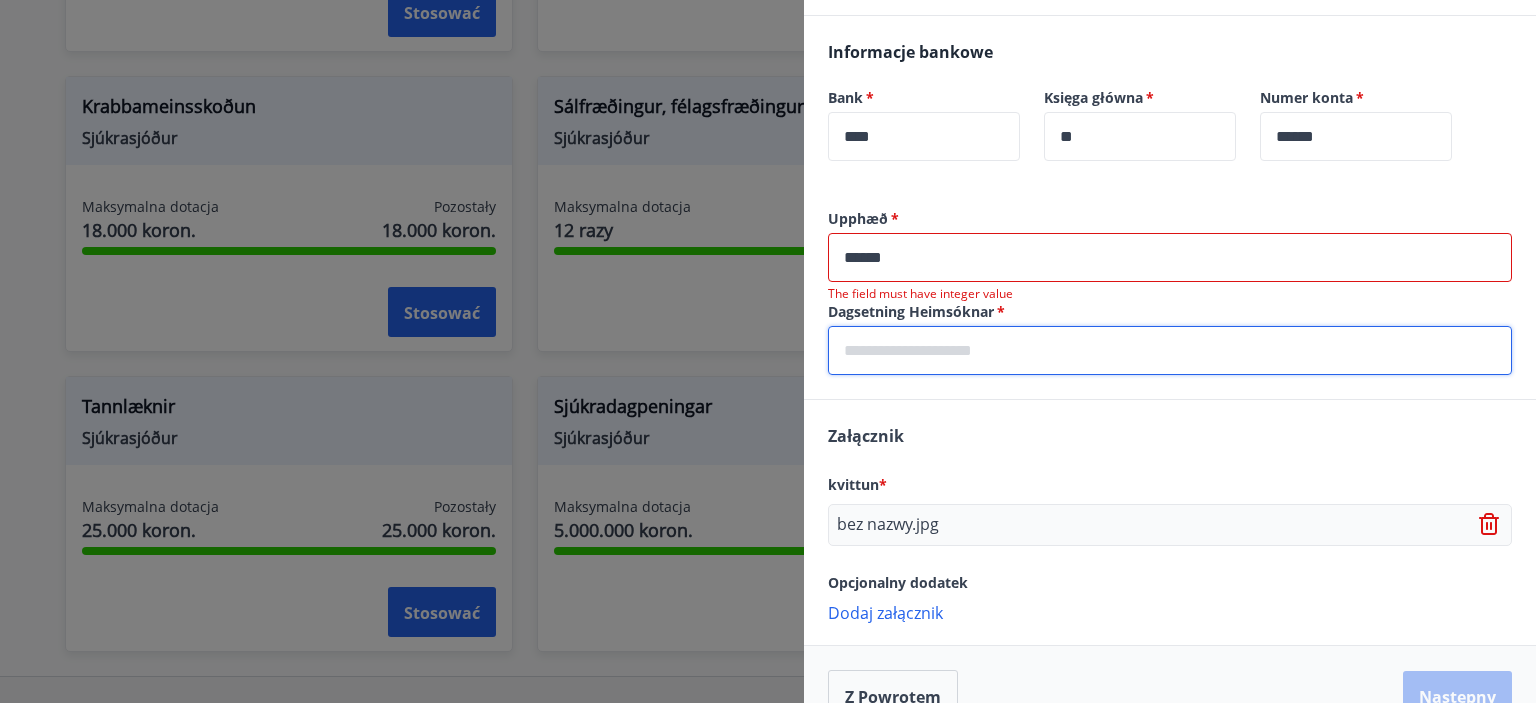 click on "Dagsetning Heimsóknar    * ​" at bounding box center [1170, 338] 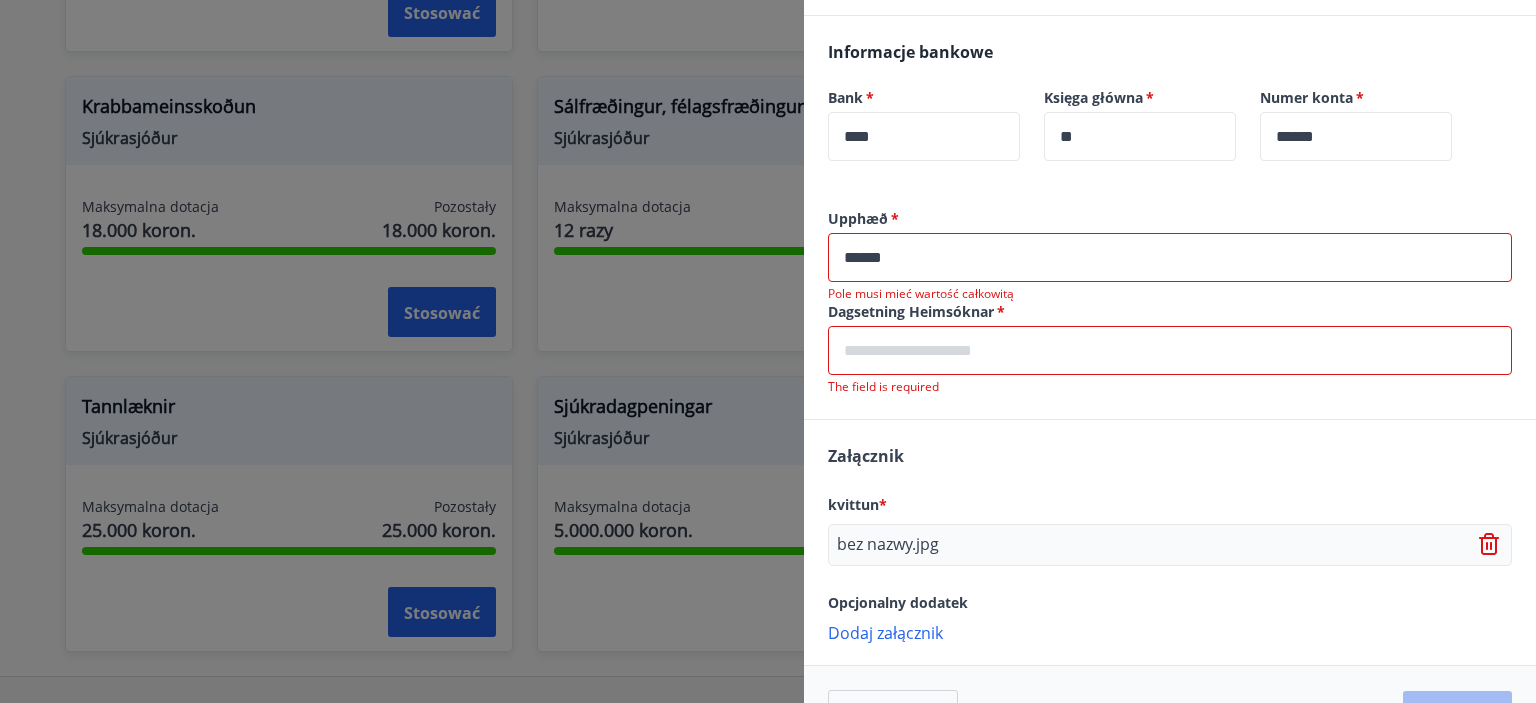 click on "******" at bounding box center [1170, 257] 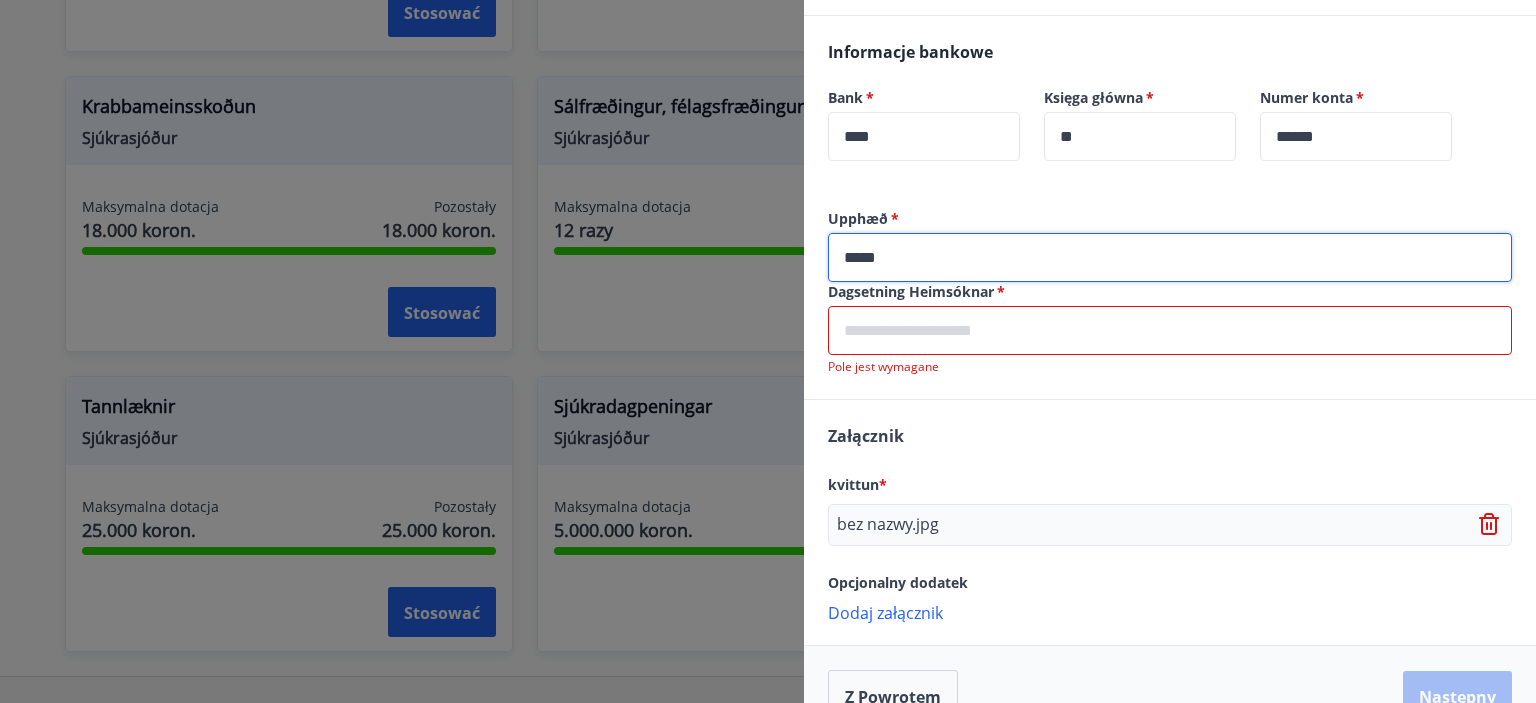 type on "*****" 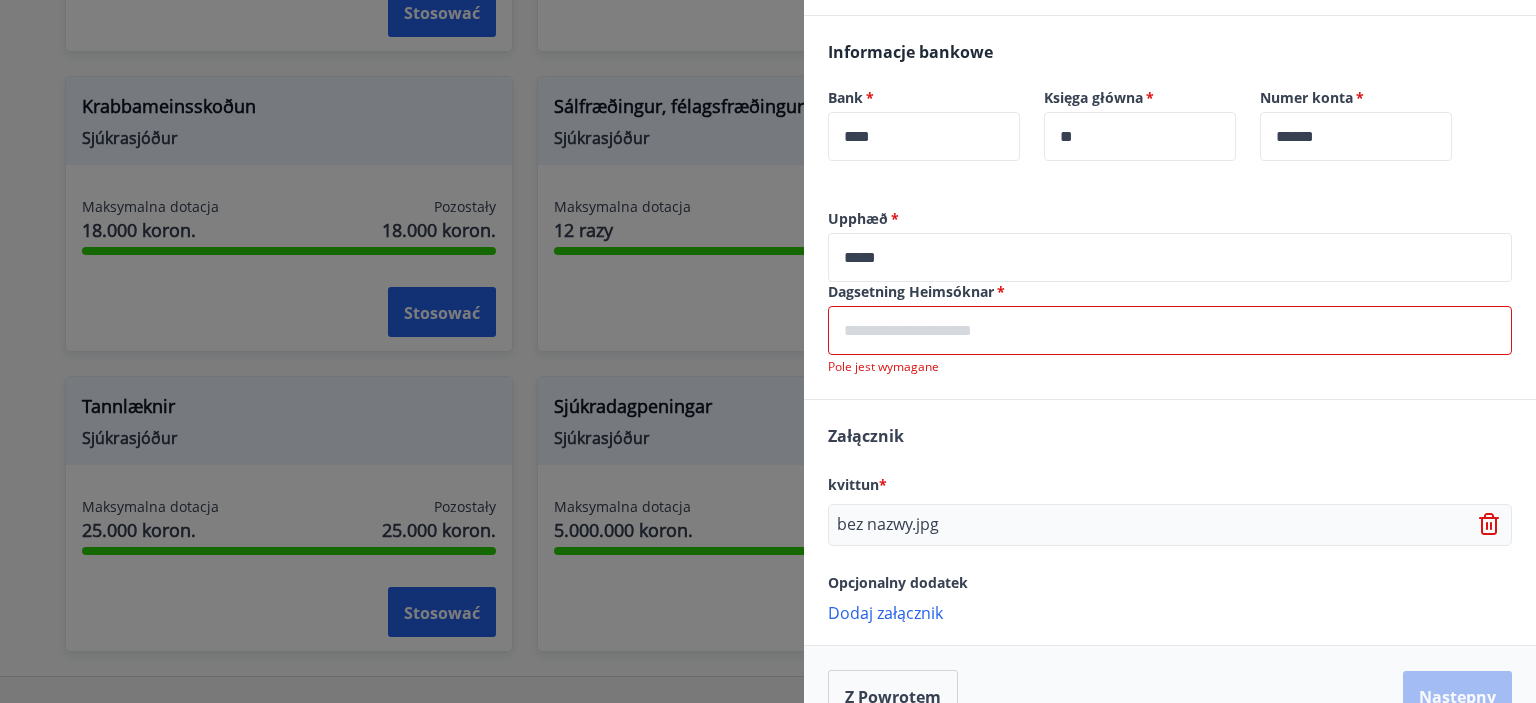 click at bounding box center (1170, 330) 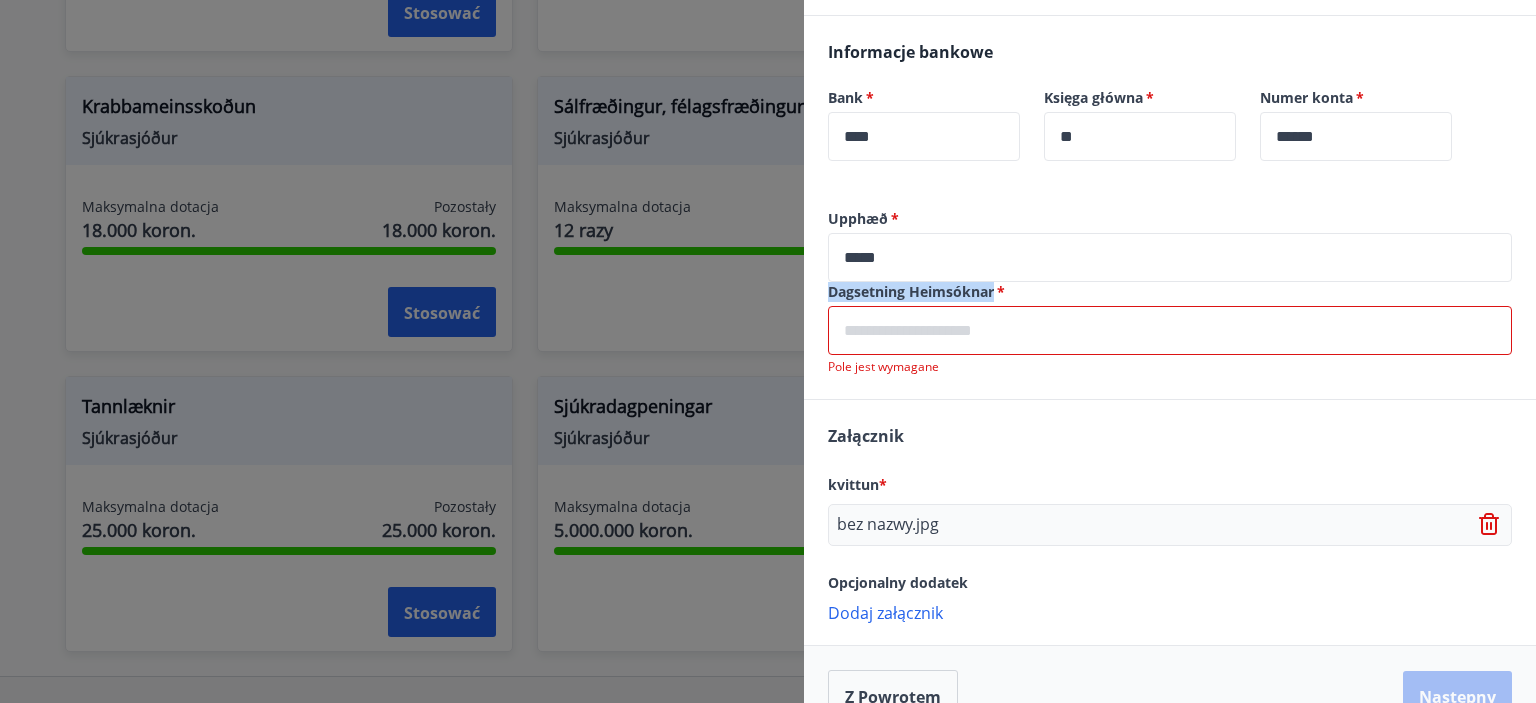 drag, startPoint x: 996, startPoint y: 291, endPoint x: 831, endPoint y: 294, distance: 165.02727 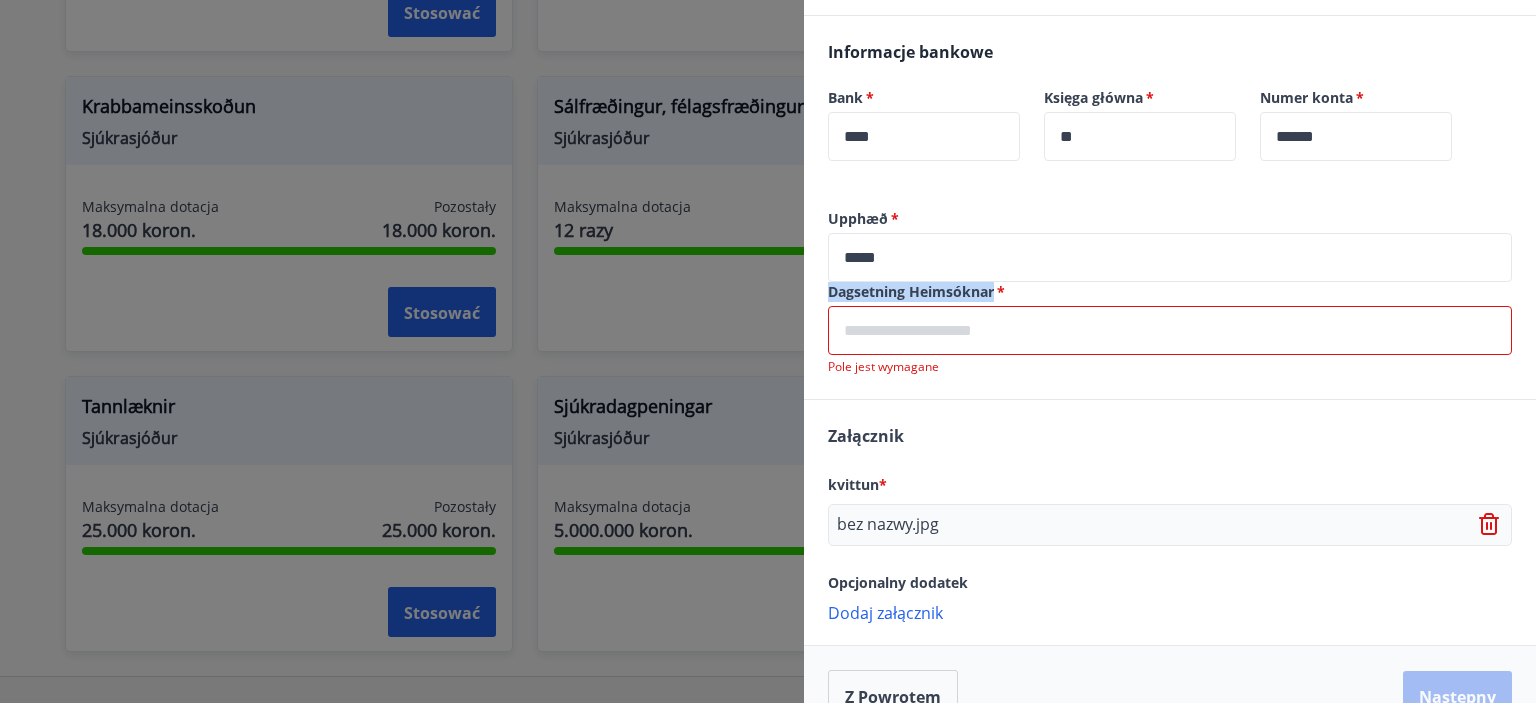 click on "Dagsetning Heimsóknar" at bounding box center (911, 291) 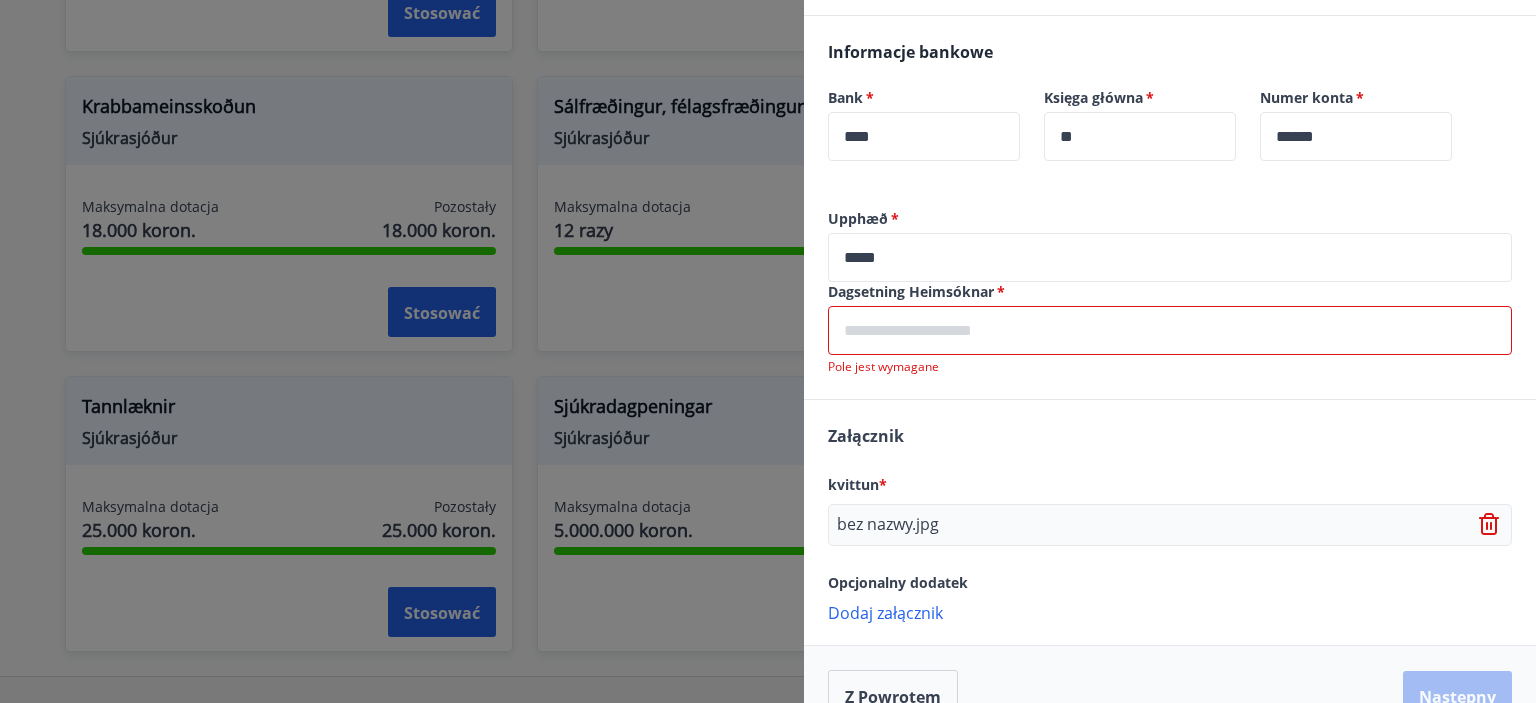 click at bounding box center (1170, 330) 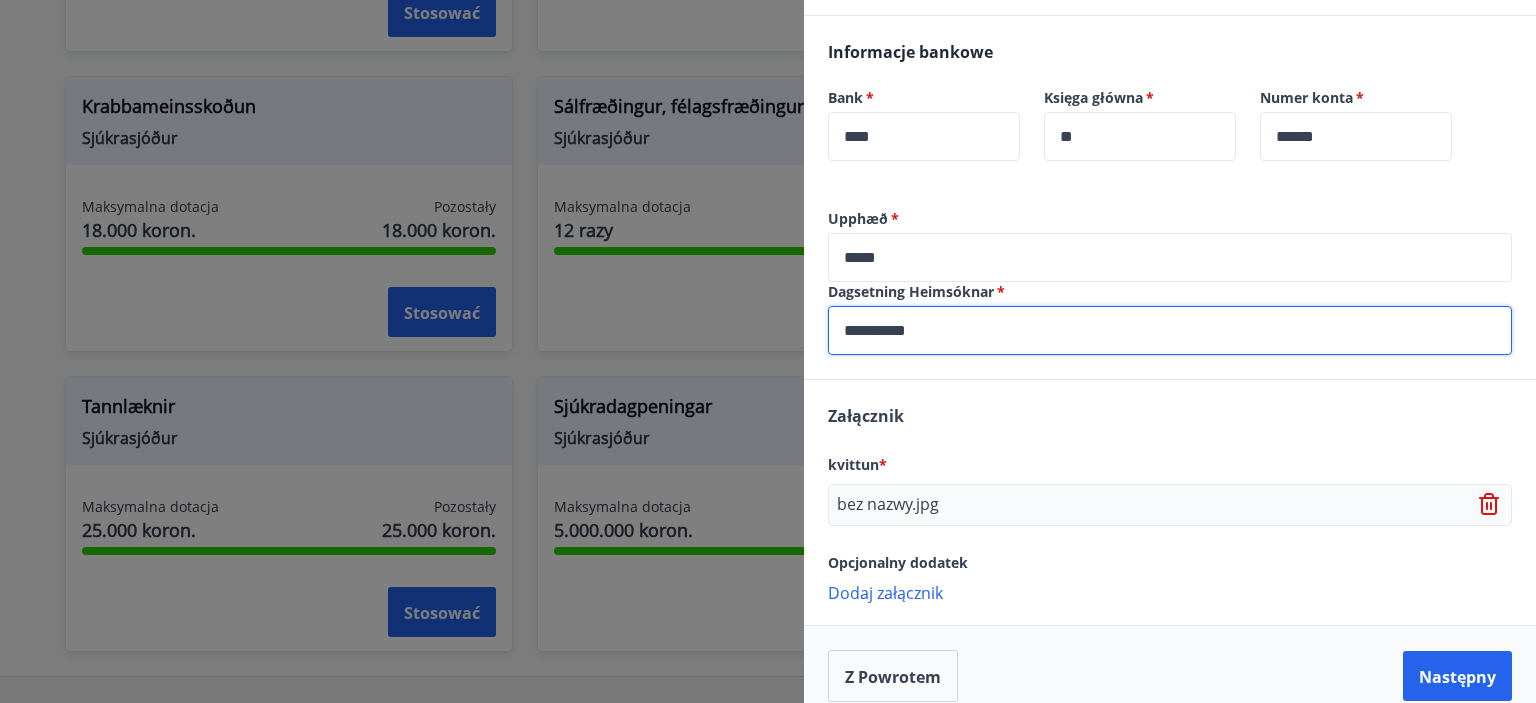 type on "**********" 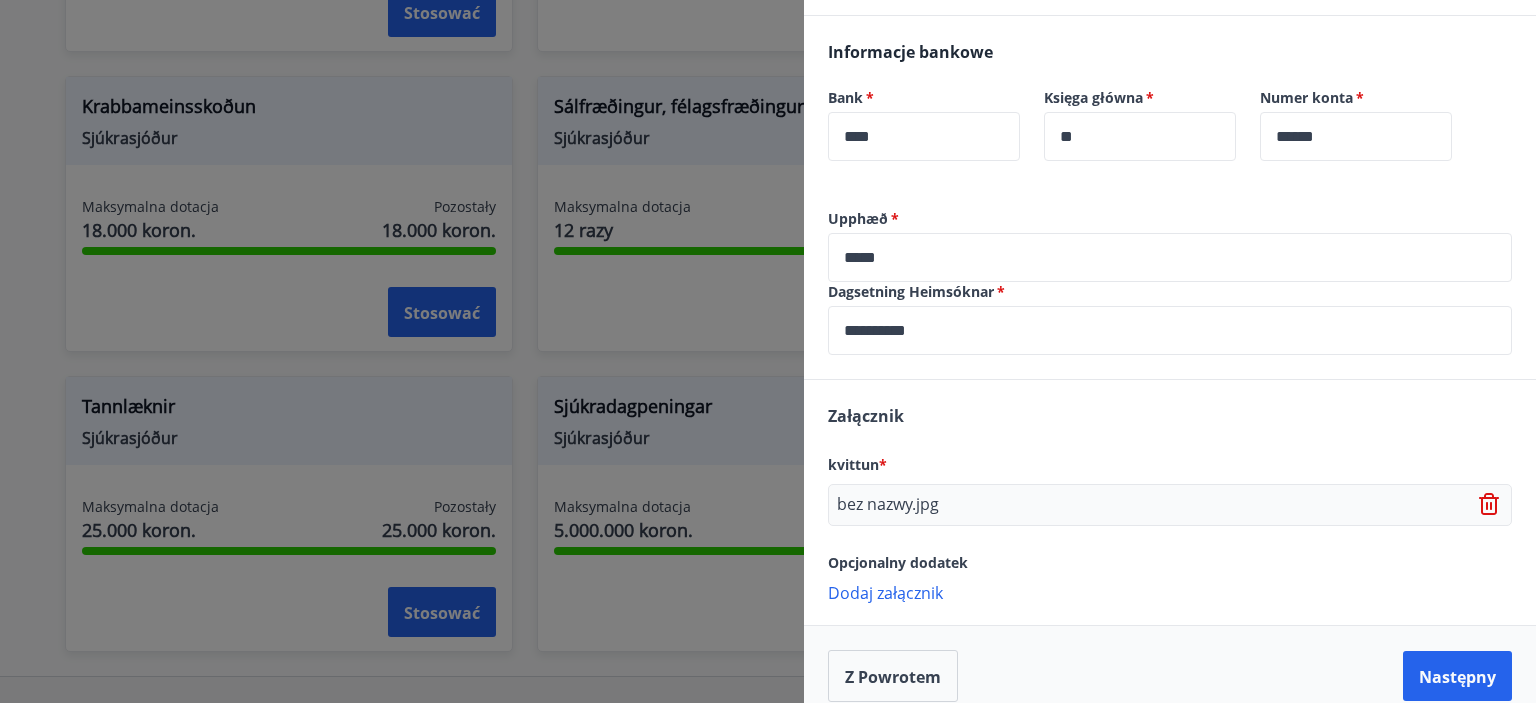 scroll, scrollTop: 484, scrollLeft: 0, axis: vertical 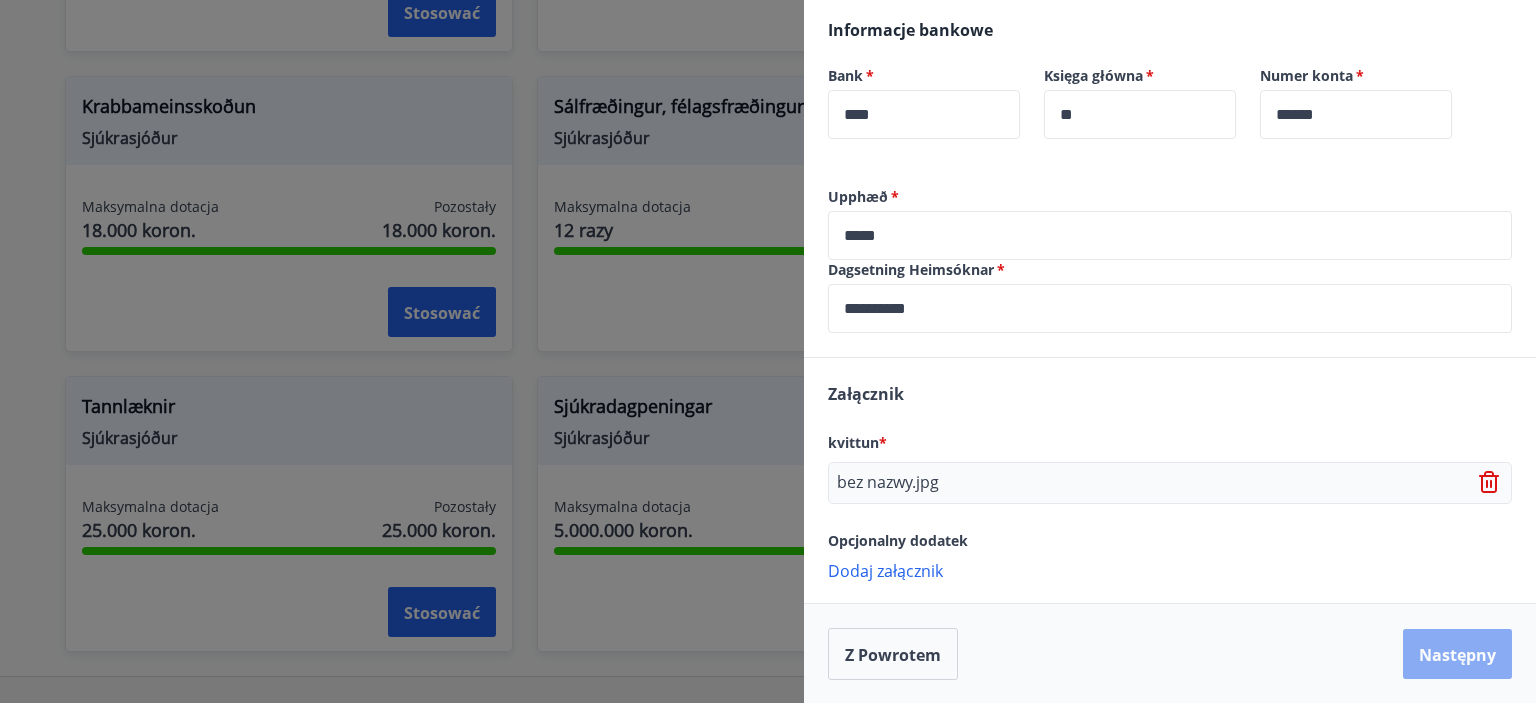 click on "Następny" at bounding box center (1457, 655) 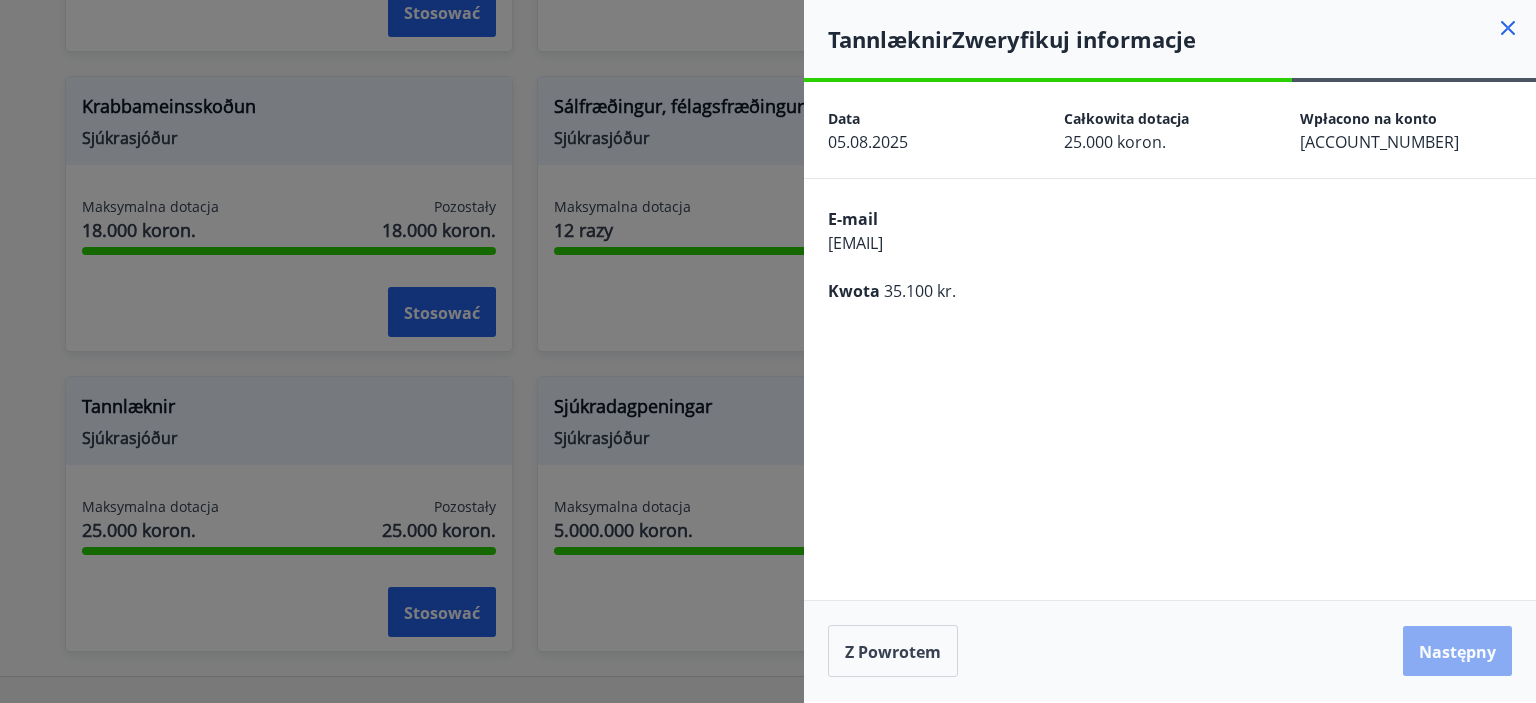 click on "Następny" at bounding box center (1457, 652) 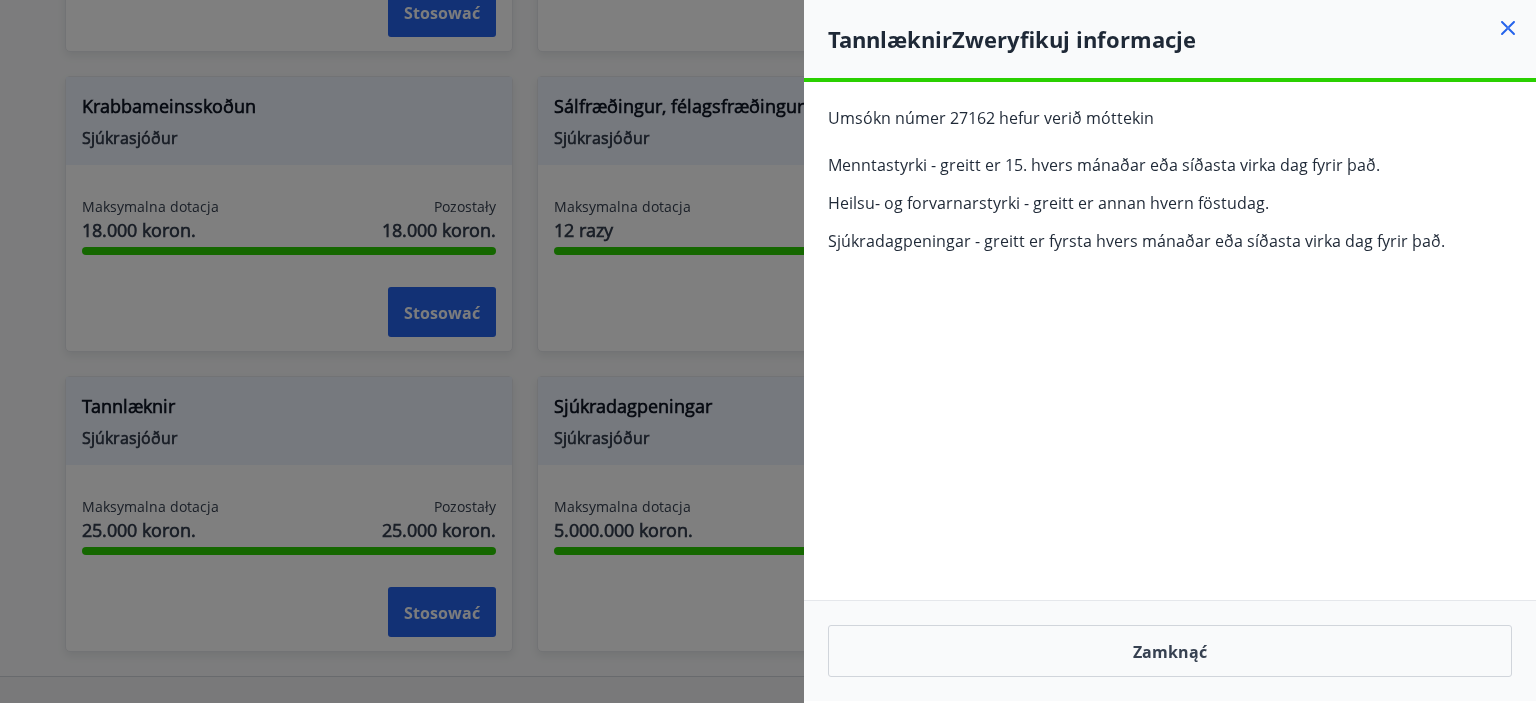 drag, startPoint x: 1461, startPoint y: 234, endPoint x: 831, endPoint y: 111, distance: 641.89484 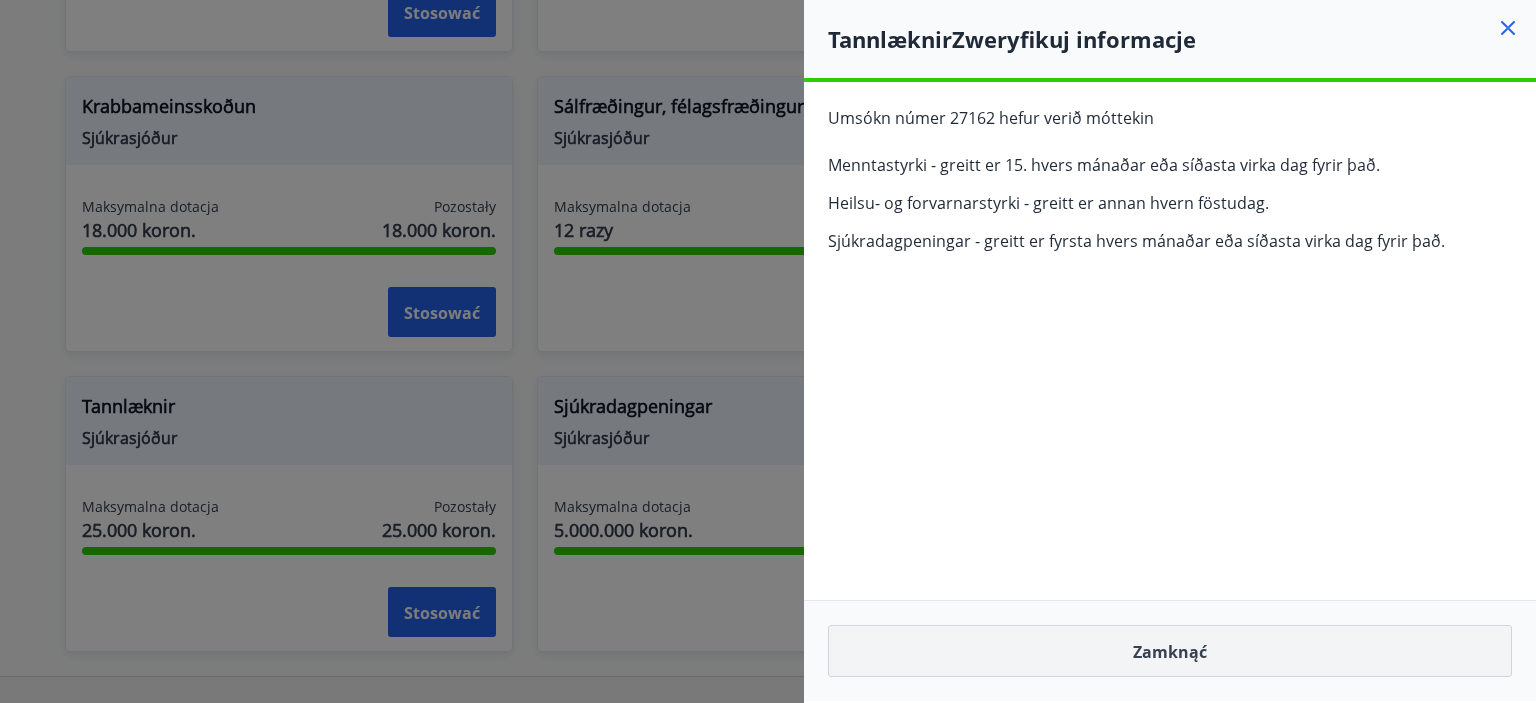click on "Zamknąć" at bounding box center [1170, 652] 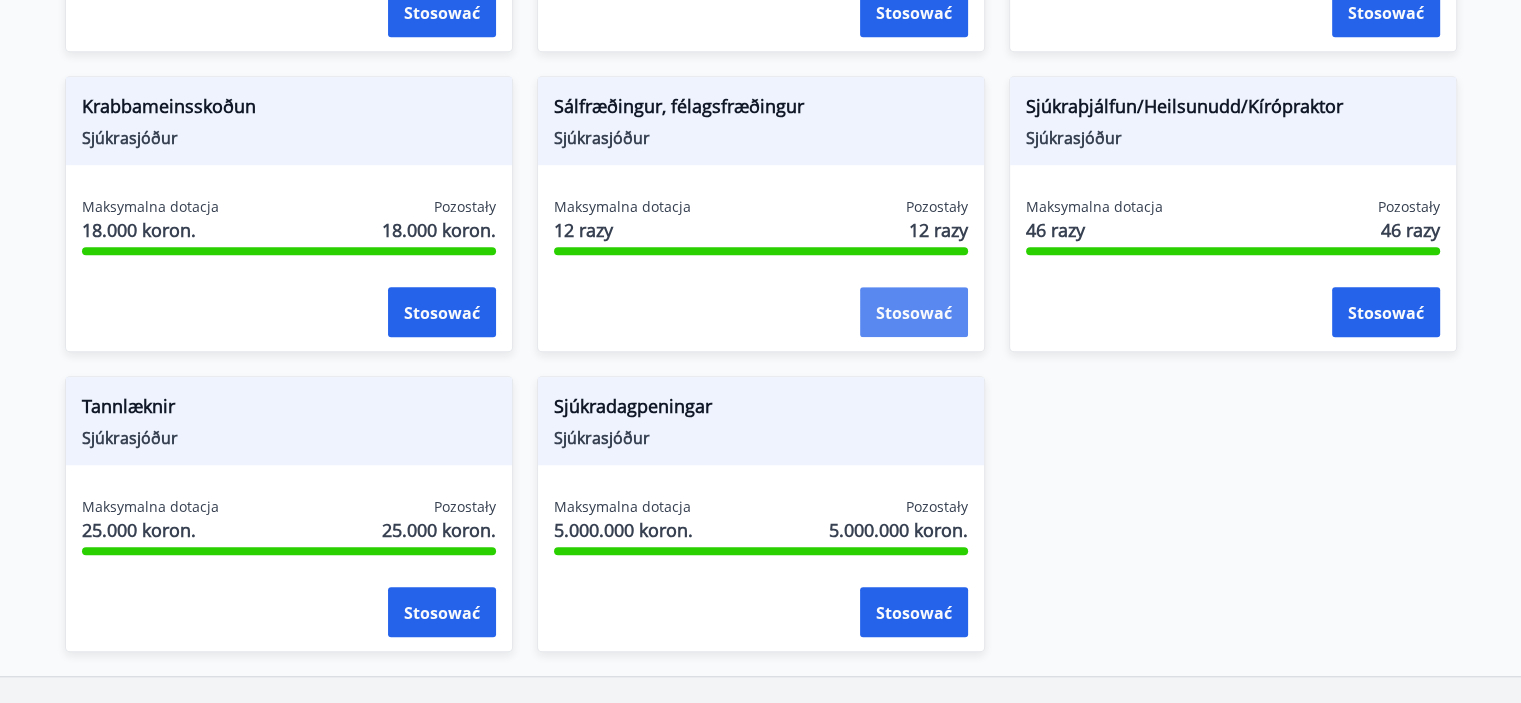 click on "Stosować" at bounding box center (914, 313) 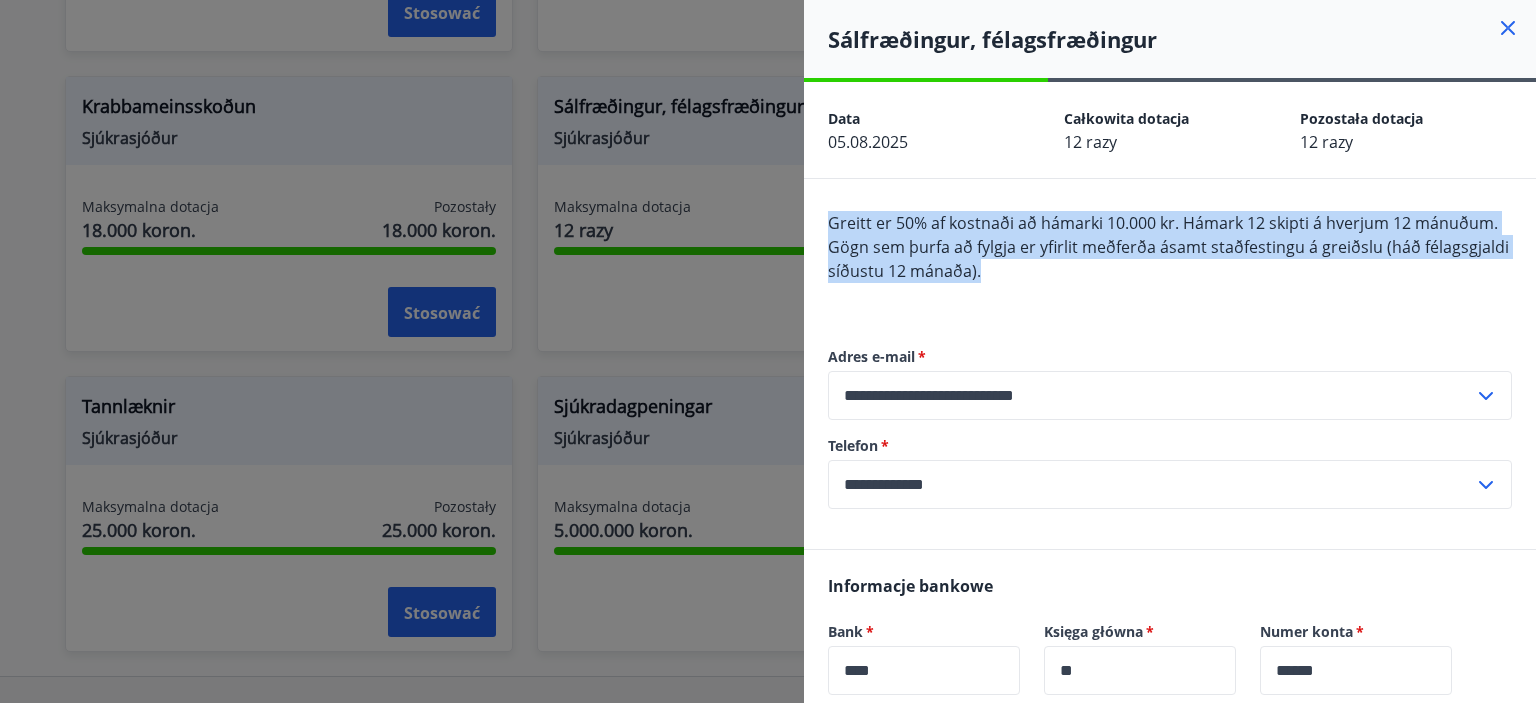 drag, startPoint x: 829, startPoint y: 223, endPoint x: 1188, endPoint y: 266, distance: 361.56604 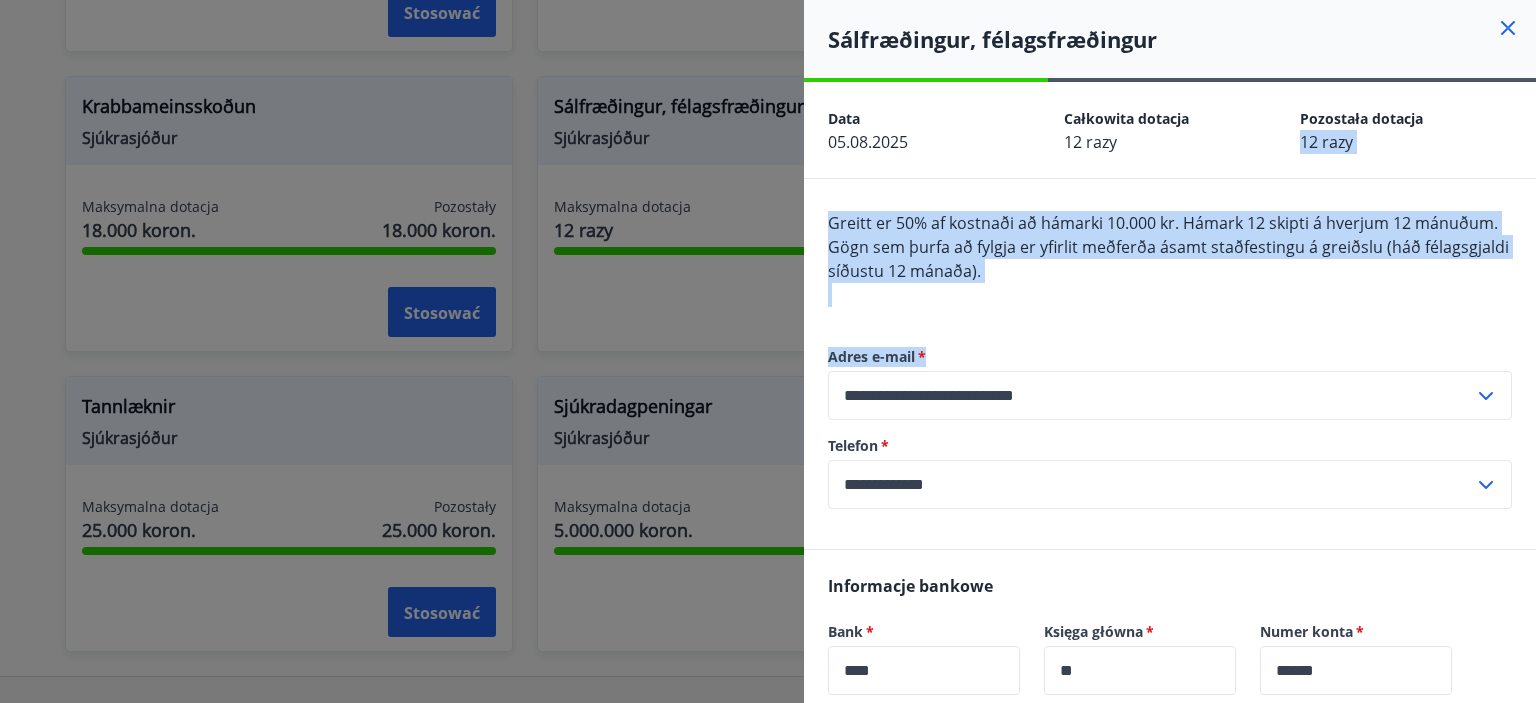 drag, startPoint x: 1141, startPoint y: 326, endPoint x: 1523, endPoint y: 104, distance: 441.8235 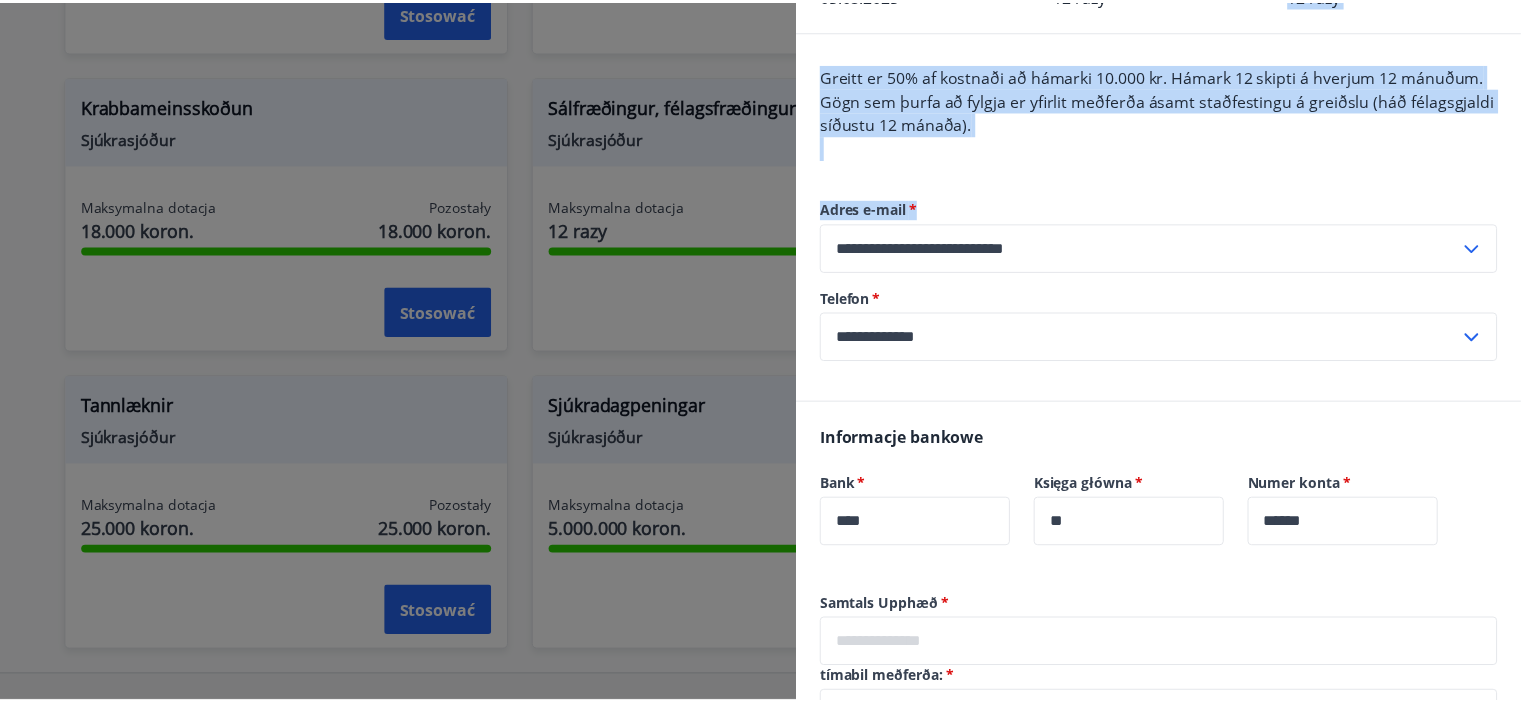 scroll, scrollTop: 0, scrollLeft: 0, axis: both 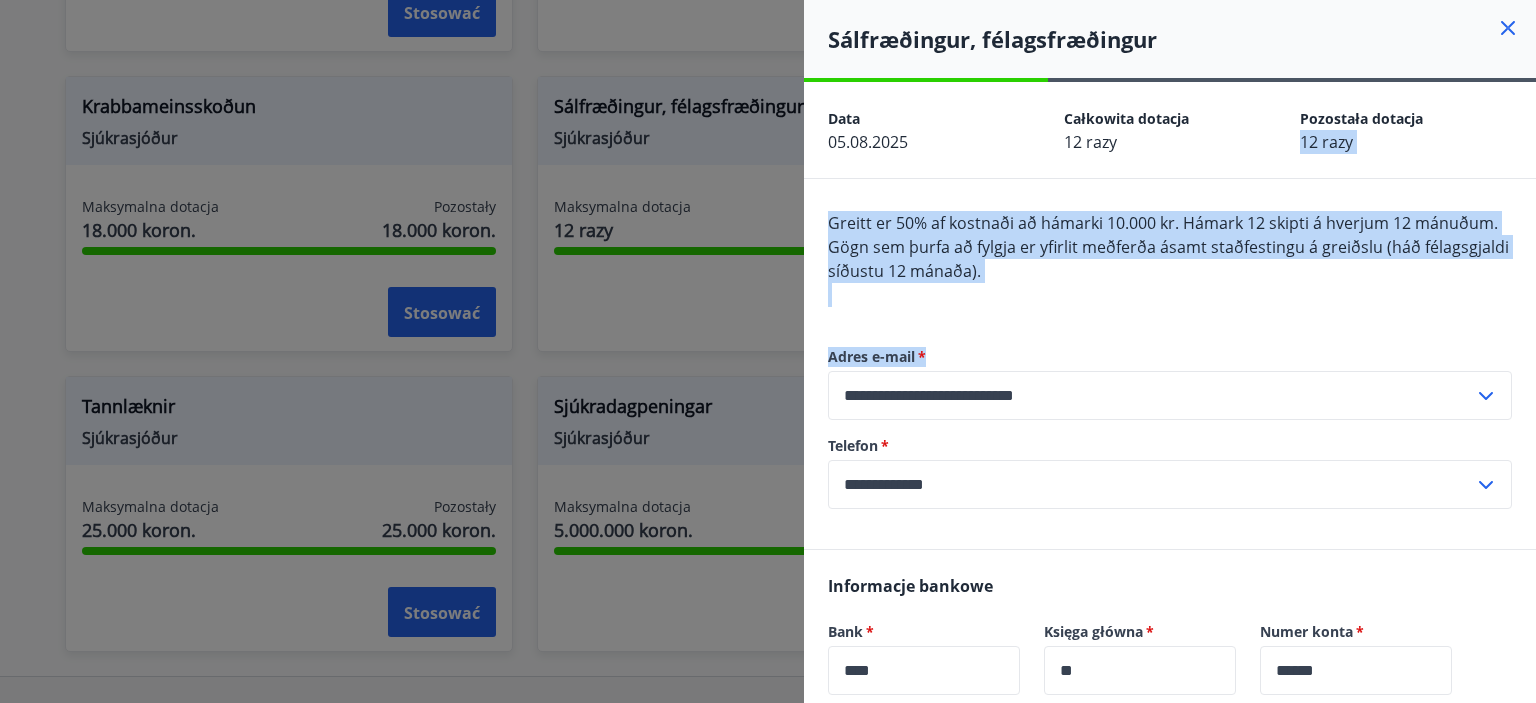 click 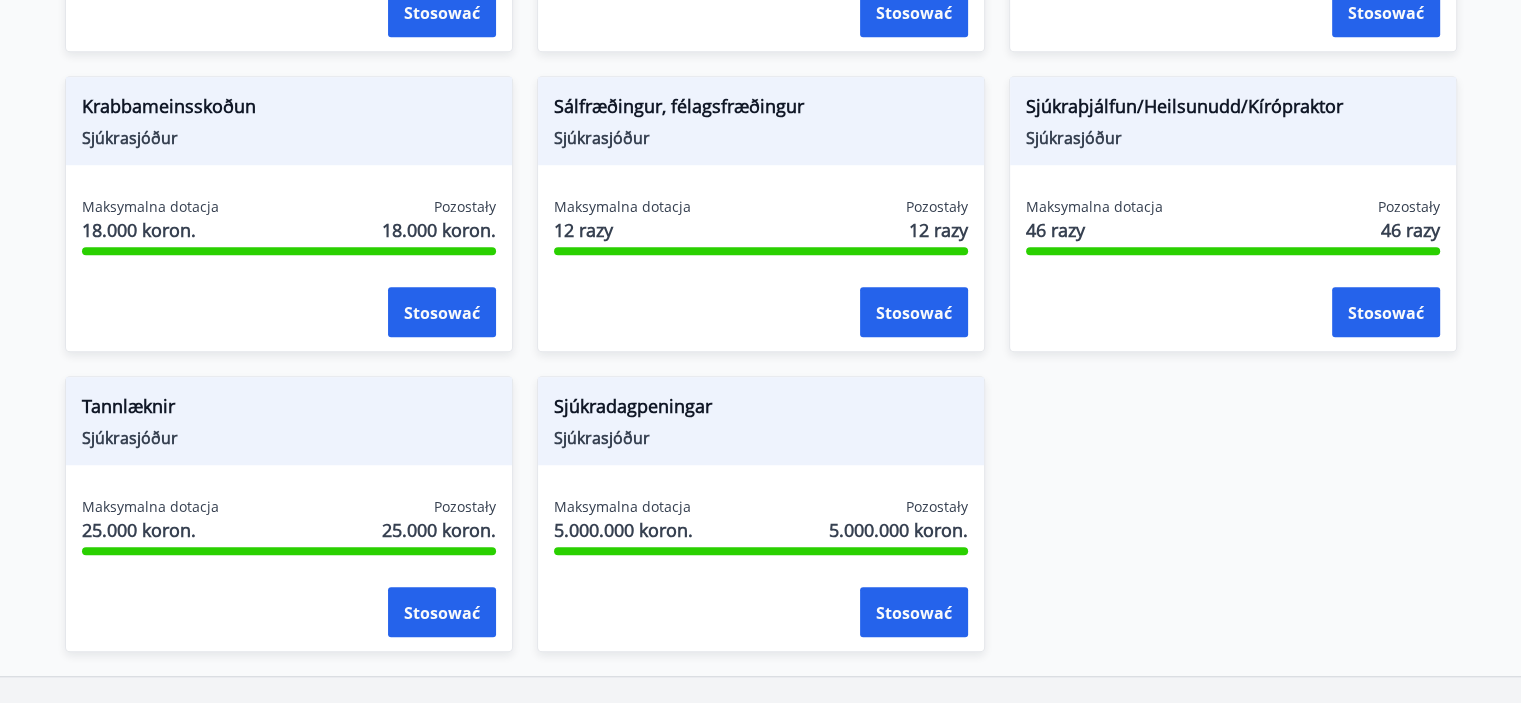 click on "Námsstyrkur Félagssjóður Maksymalna dotacja 130.000 koron. Pozostały 130.000 koron. Stosować Augnaðgerðir Sjúkrasjóður Maksymalna dotacja 120.000 koron. Pozostały 120.000 koron. Stosować Fæðingarstyrkur Sjúkrasjóður Maksymalna dotacja 120.000 koron. Pozostały 120.000 koron. Stosować Glasafrjóvgun / ættleiðing/tæknifrjóvgun Sjúkrasjóður Maksymalna dotacja 60.000 koron. Pozostały 60.000 koron. Stosować Gleraugu/Linsur Sjúkrasjóður Maksymalna dotacja 65.000 koron. Pozostały 65.000 koron. Stosować Heilsurækt / heilsuefling Sjúkrasjóður Maksymalna dotacja 55.000 koron. Pozostały 55.000 koron. Stosować Heilsustofnun / Detox meðferð Sjúkrasjóður Maksymalna dotacja 75.000 koron. Pozostały 75.000 koron. Stosować Heyrnatæki Sjúkrasjóður Maksymalna dotacja 65.000 koron. Pozostały 65.000 koron. Stosować Hjartavernd Sjúkrasjóður Maksymalna dotacja 12.500 koron. Pozostały 12.500 koron. Stosować Krabbameinsskoðun Sjúkrasjóður Maksymalna dotacja 18.000 koron." at bounding box center [749, -98] 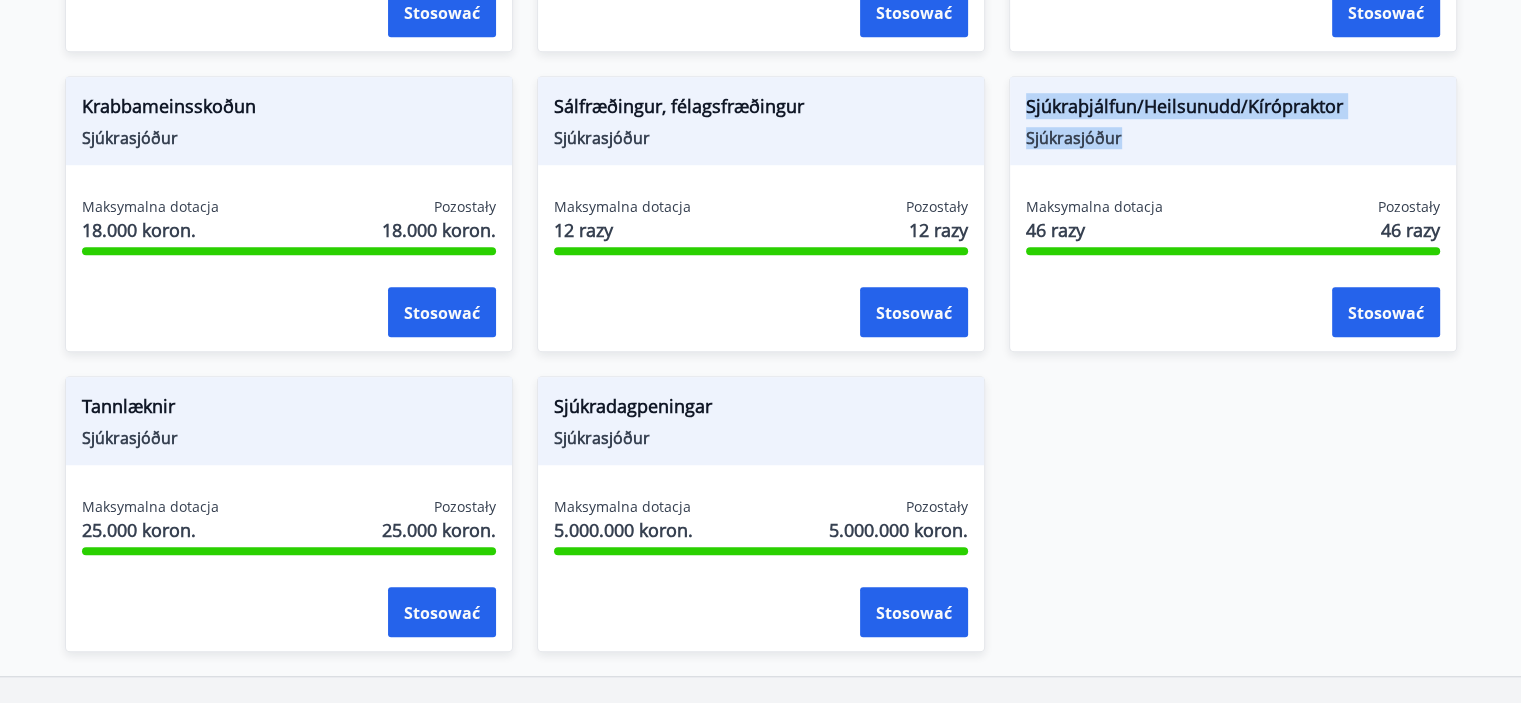 drag, startPoint x: 1125, startPoint y: 134, endPoint x: 1022, endPoint y: 106, distance: 106.738 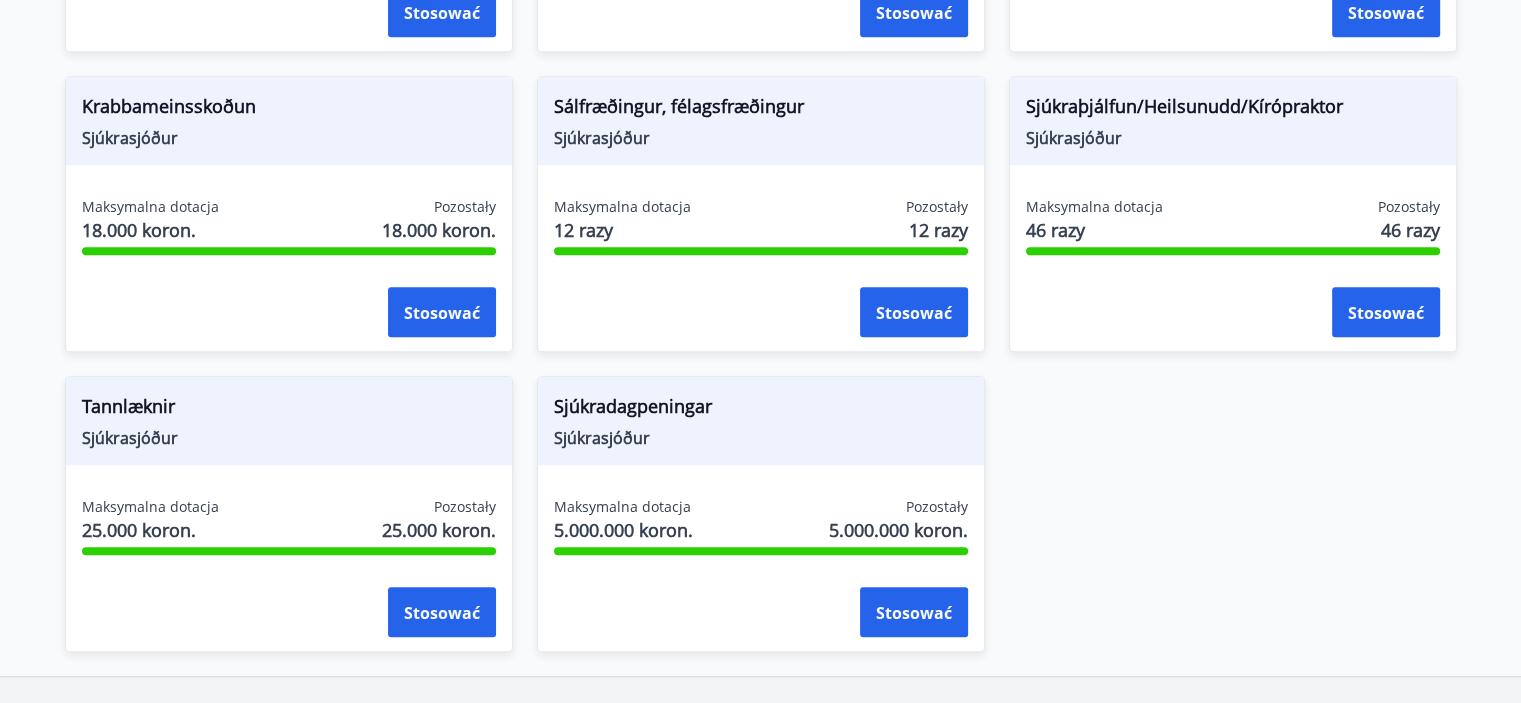 click on "Námsstyrkur Félagssjóður Maksymalna dotacja 130.000 koron. Pozostały 130.000 koron. Stosować Augnaðgerðir Sjúkrasjóður Maksymalna dotacja 120.000 koron. Pozostały 120.000 koron. Stosować Fæðingarstyrkur Sjúkrasjóður Maksymalna dotacja 120.000 koron. Pozostały 120.000 koron. Stosować Glasafrjóvgun / ættleiðing/tæknifrjóvgun Sjúkrasjóður Maksymalna dotacja 60.000 koron. Pozostały 60.000 koron. Stosować Gleraugu/Linsur Sjúkrasjóður Maksymalna dotacja 65.000 koron. Pozostały 65.000 koron. Stosować Heilsurækt / heilsuefling Sjúkrasjóður Maksymalna dotacja 55.000 koron. Pozostały 55.000 koron. Stosować Heilsustofnun / Detox meðferð Sjúkrasjóður Maksymalna dotacja 75.000 koron. Pozostały 75.000 koron. Stosować Heyrnatæki Sjúkrasjóður Maksymalna dotacja 65.000 koron. Pozostały 65.000 koron. Stosować Hjartavernd Sjúkrasjóður Maksymalna dotacja 12.500 koron. Pozostały 12.500 koron. Stosować Krabbameinsskoðun Sjúkrasjóður Maksymalna dotacja 18.000 koron." at bounding box center [749, -98] 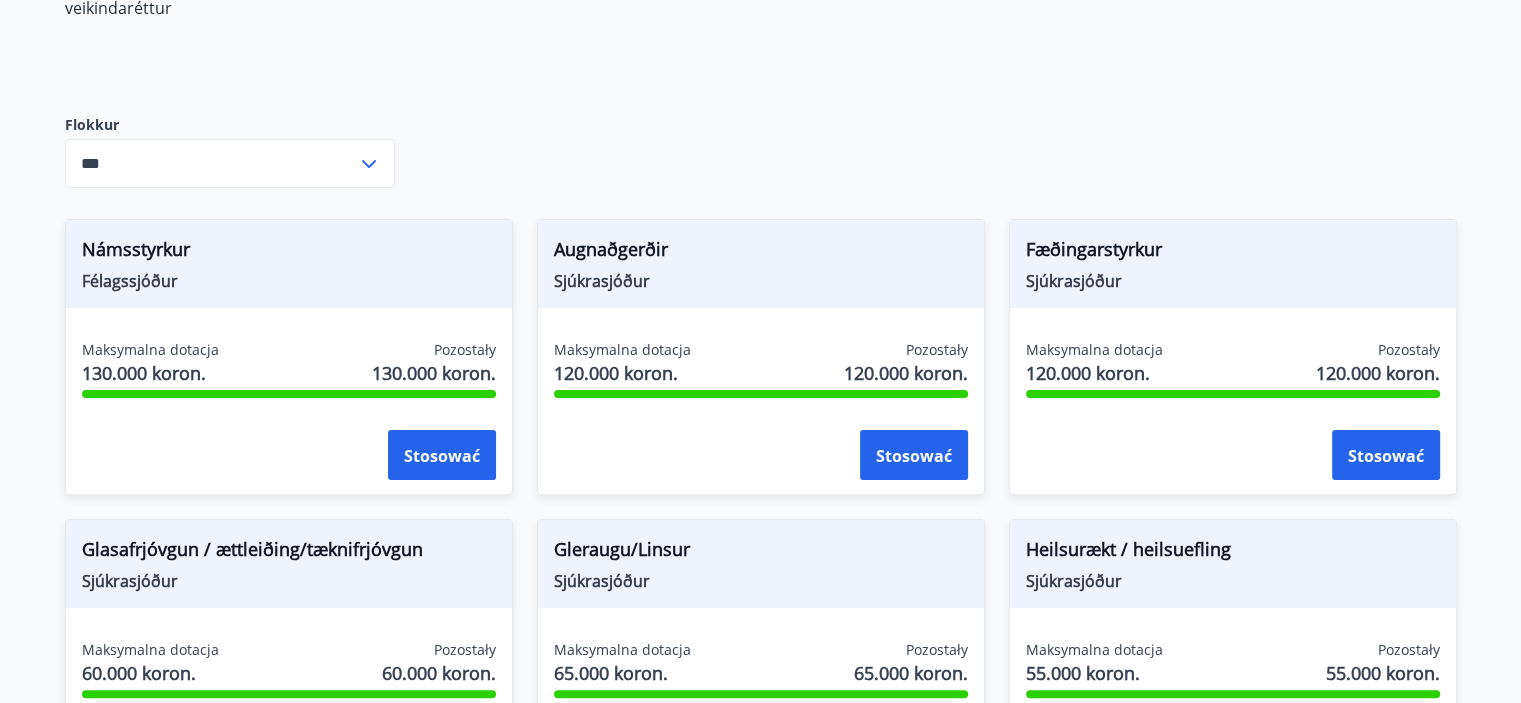 scroll, scrollTop: 0, scrollLeft: 0, axis: both 